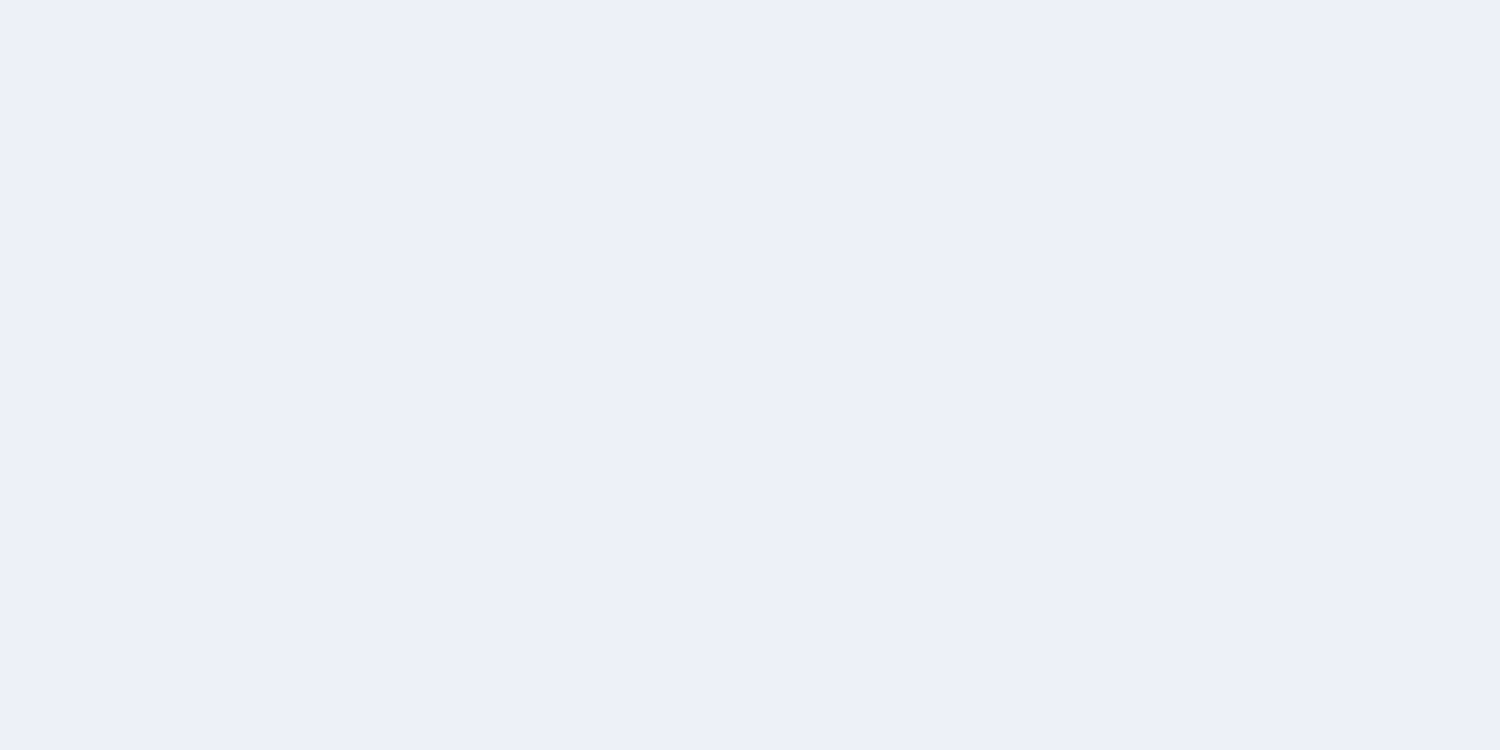 scroll, scrollTop: 0, scrollLeft: 0, axis: both 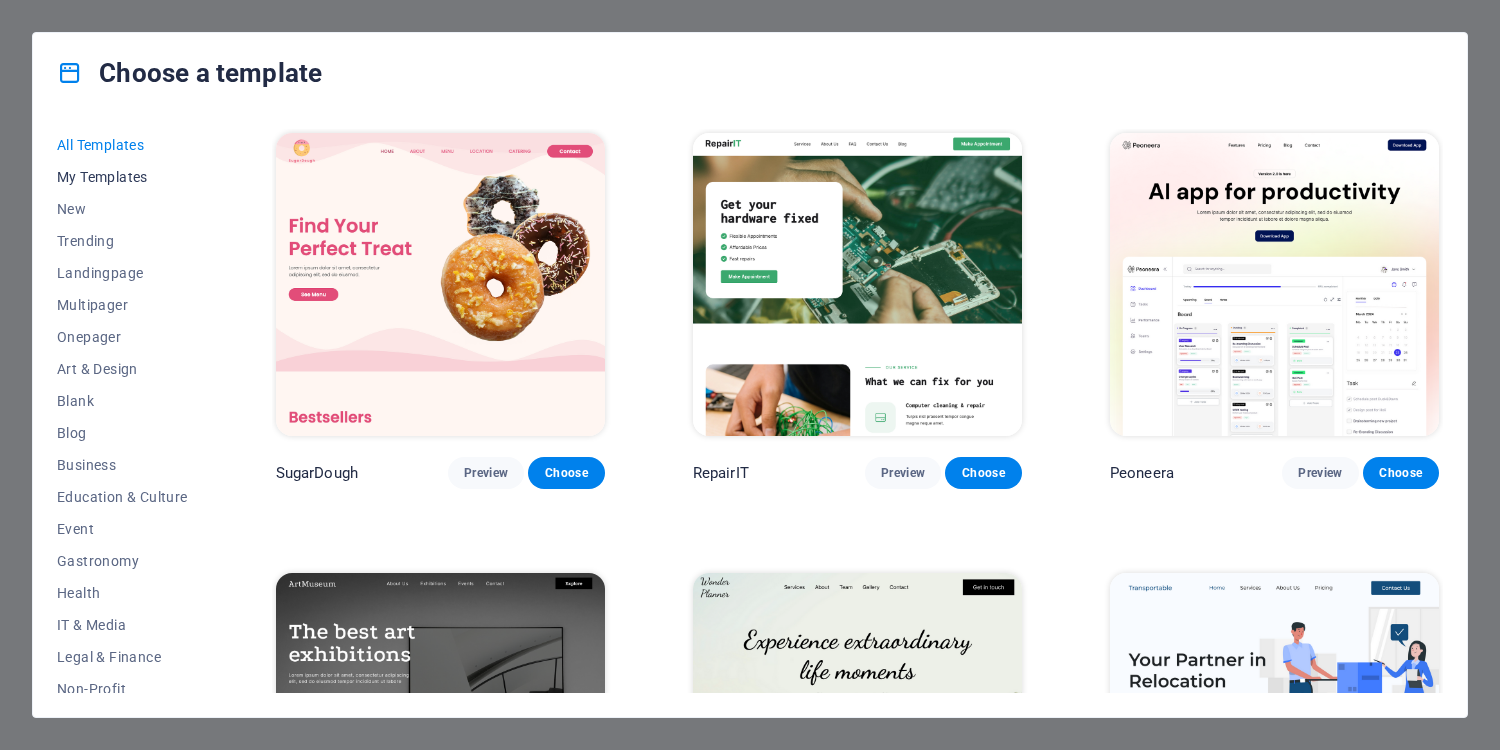 click on "My Templates" at bounding box center (122, 177) 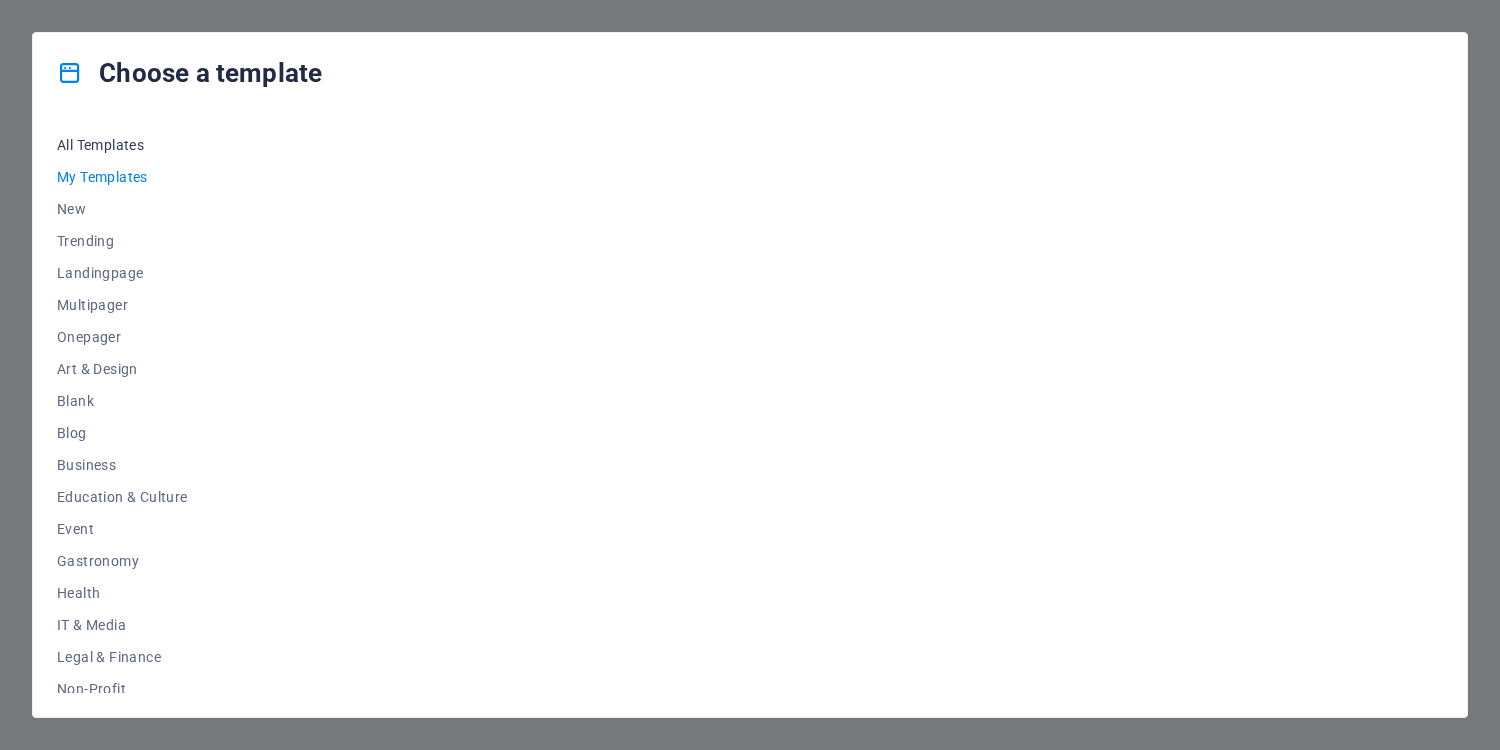 click on "All Templates" at bounding box center [122, 145] 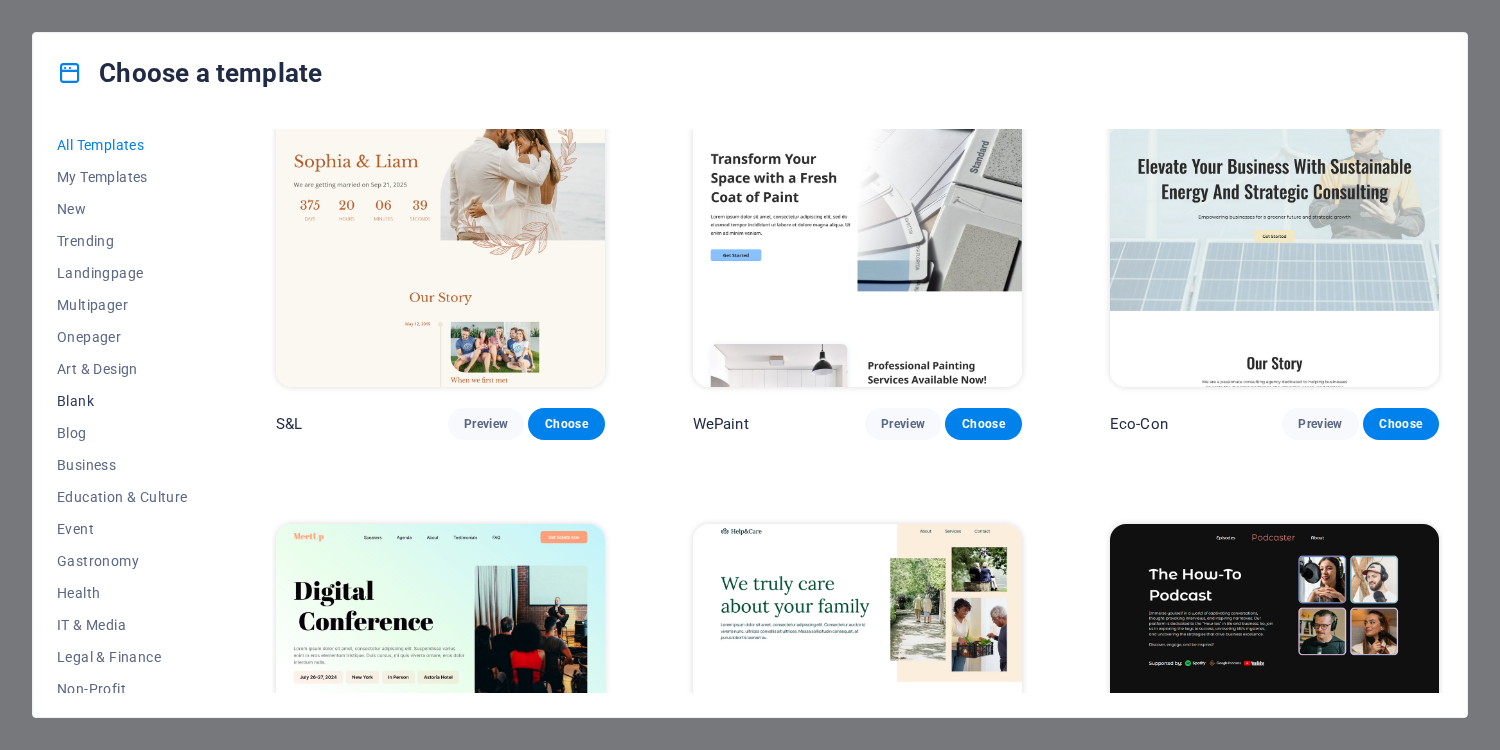 scroll, scrollTop: 960, scrollLeft: 0, axis: vertical 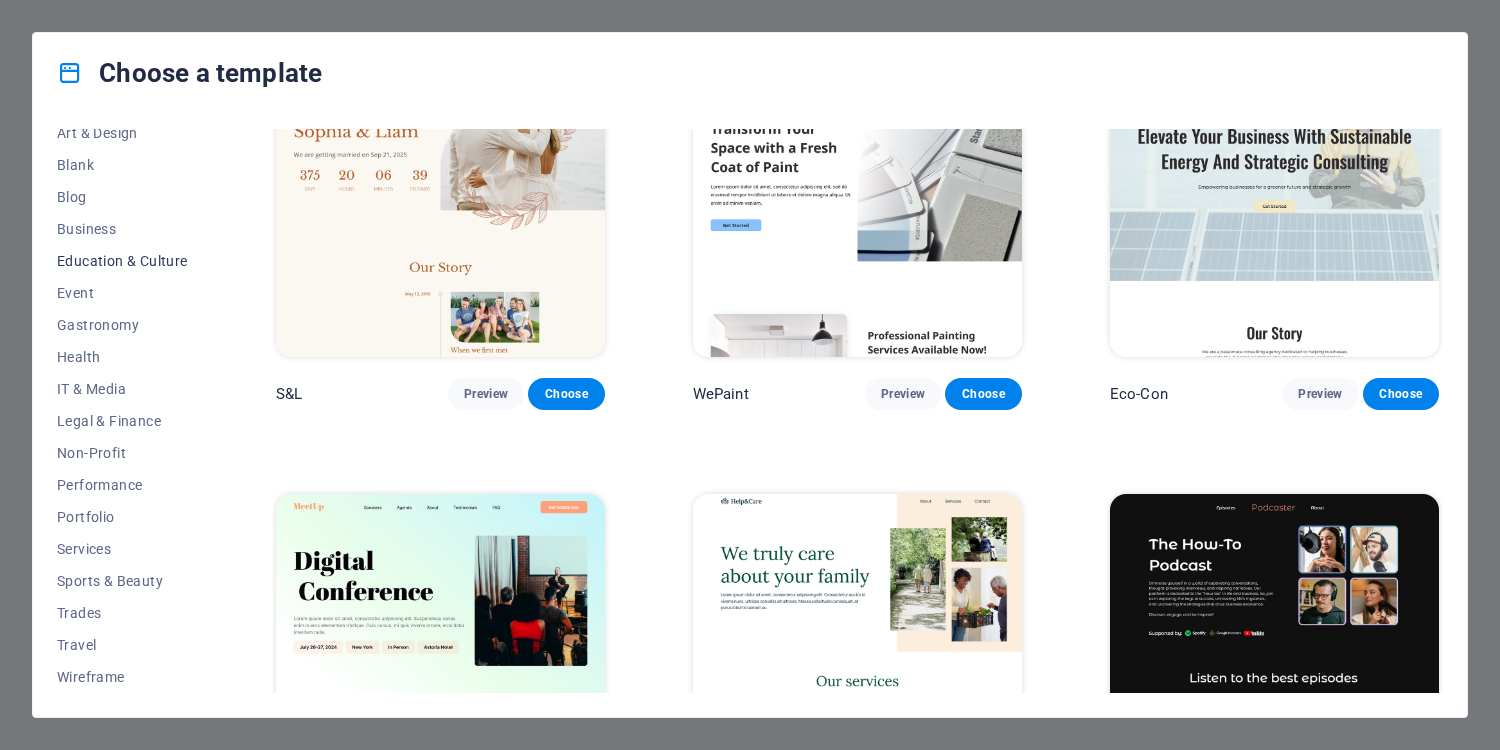 click on "Education & Culture" at bounding box center [122, 261] 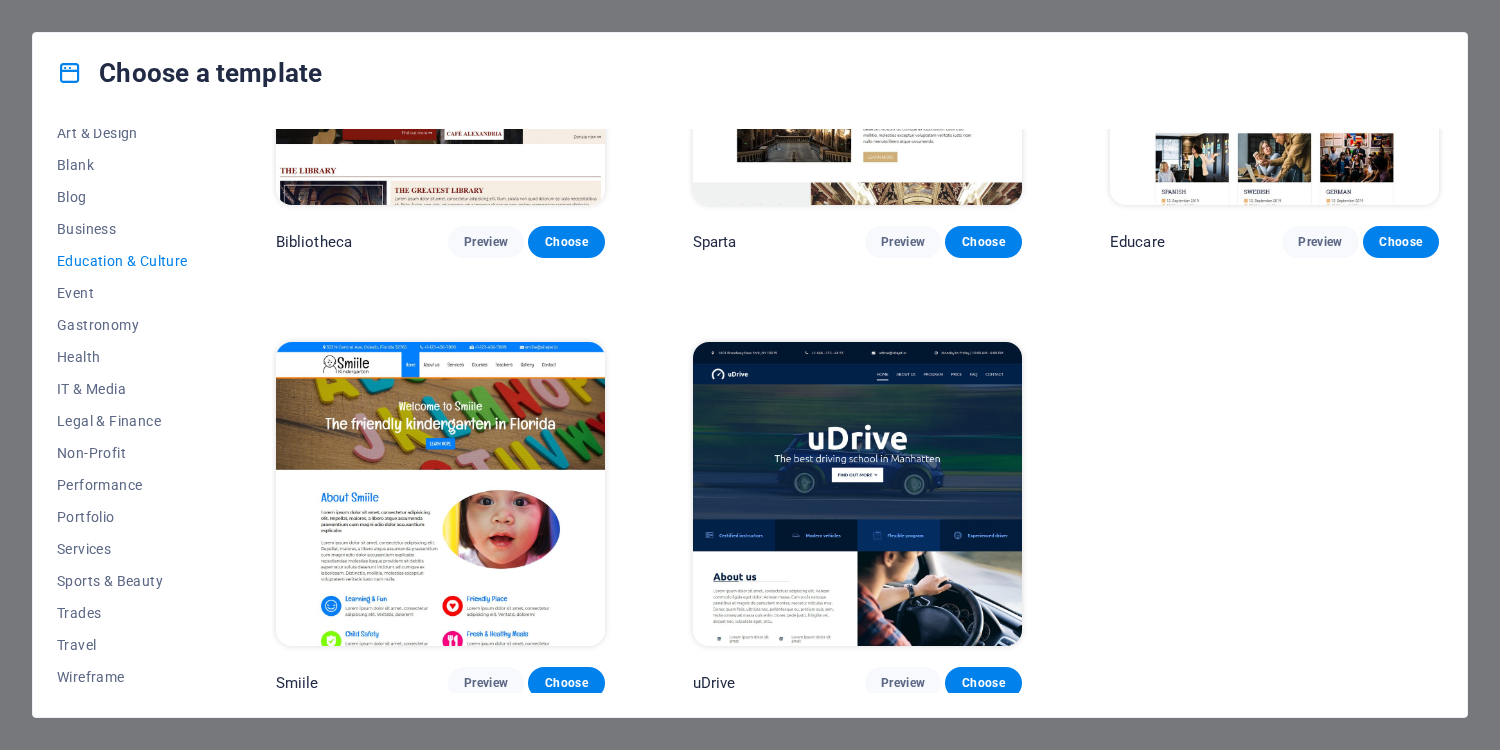 scroll, scrollTop: 244, scrollLeft: 0, axis: vertical 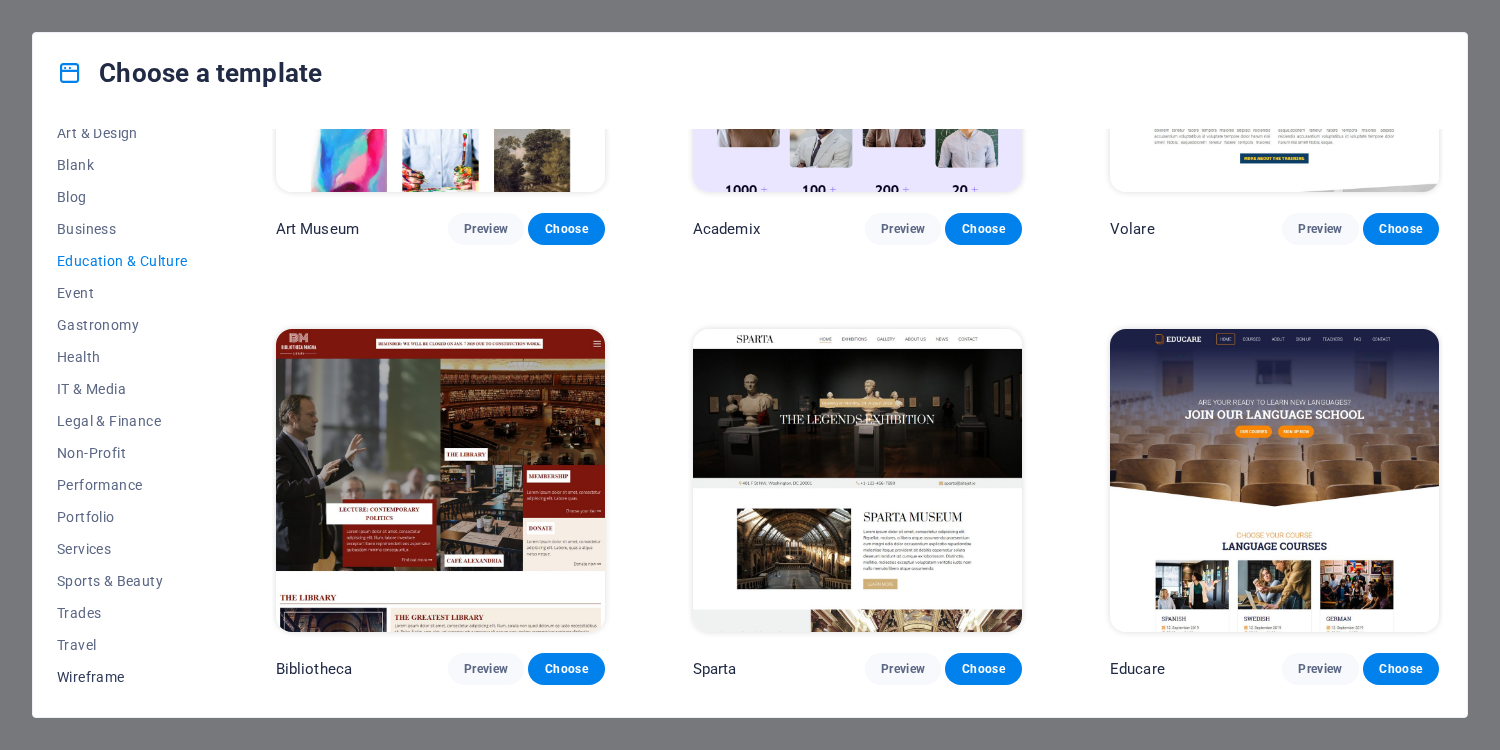 click on "Wireframe" at bounding box center (122, 677) 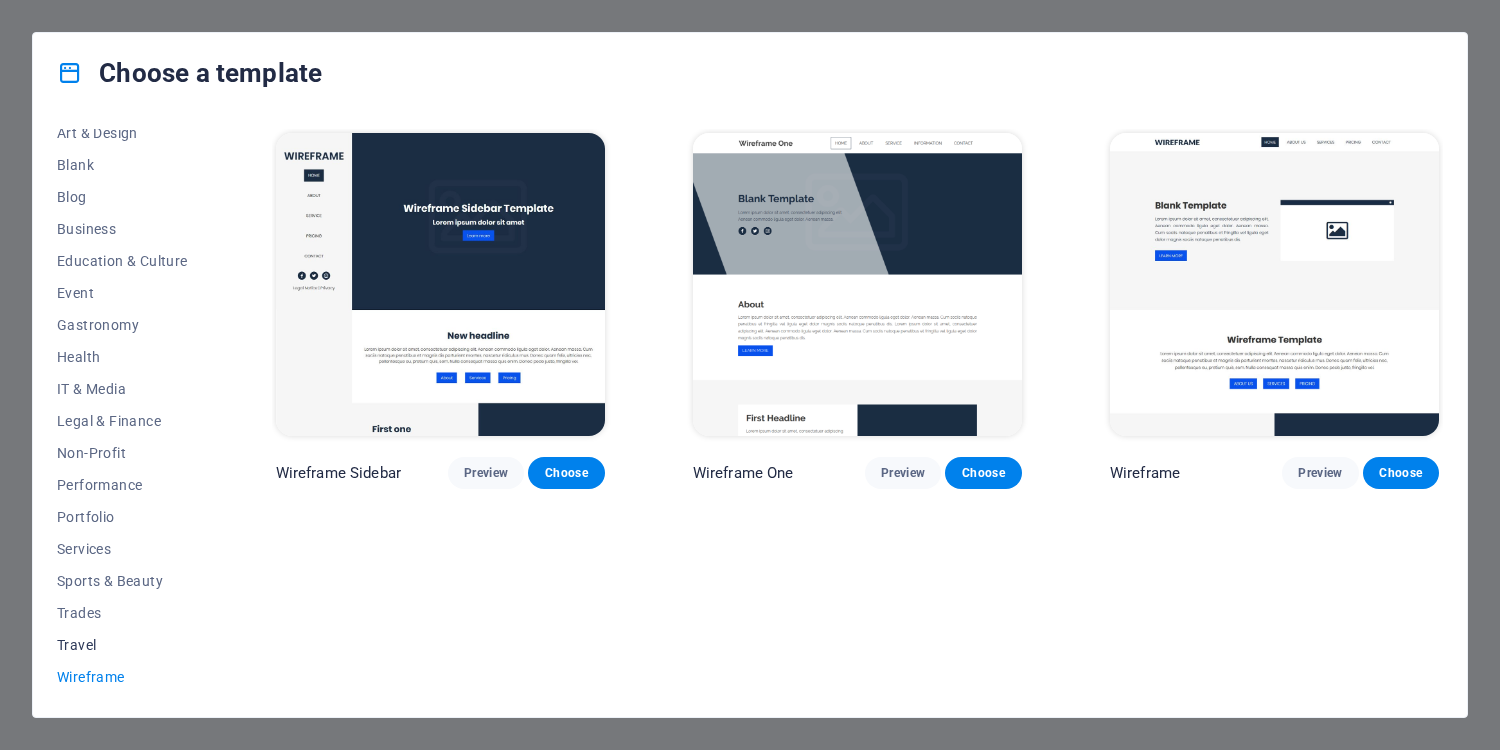click on "Travel" at bounding box center (122, 645) 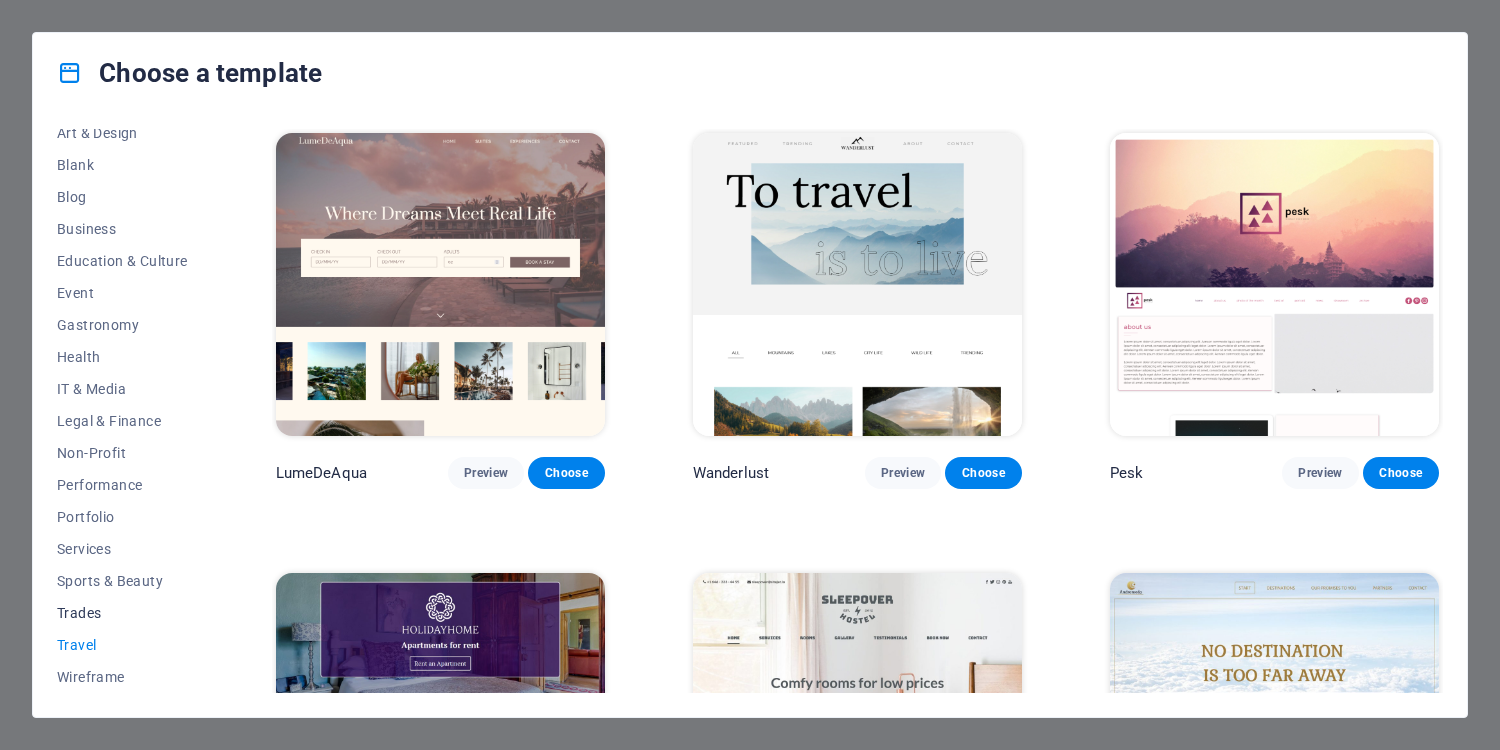 click on "Trades" at bounding box center [122, 613] 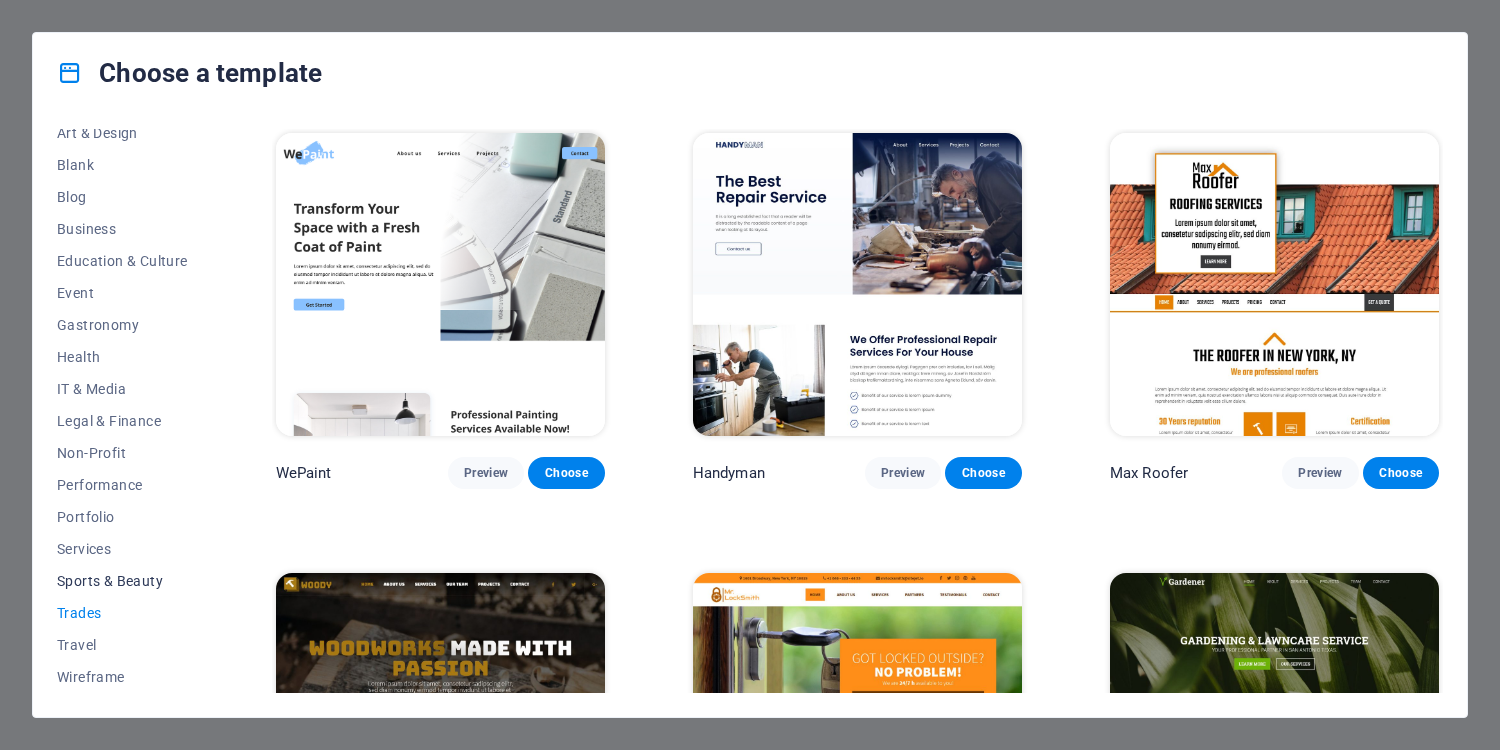 click on "Sports & Beauty" at bounding box center (122, 581) 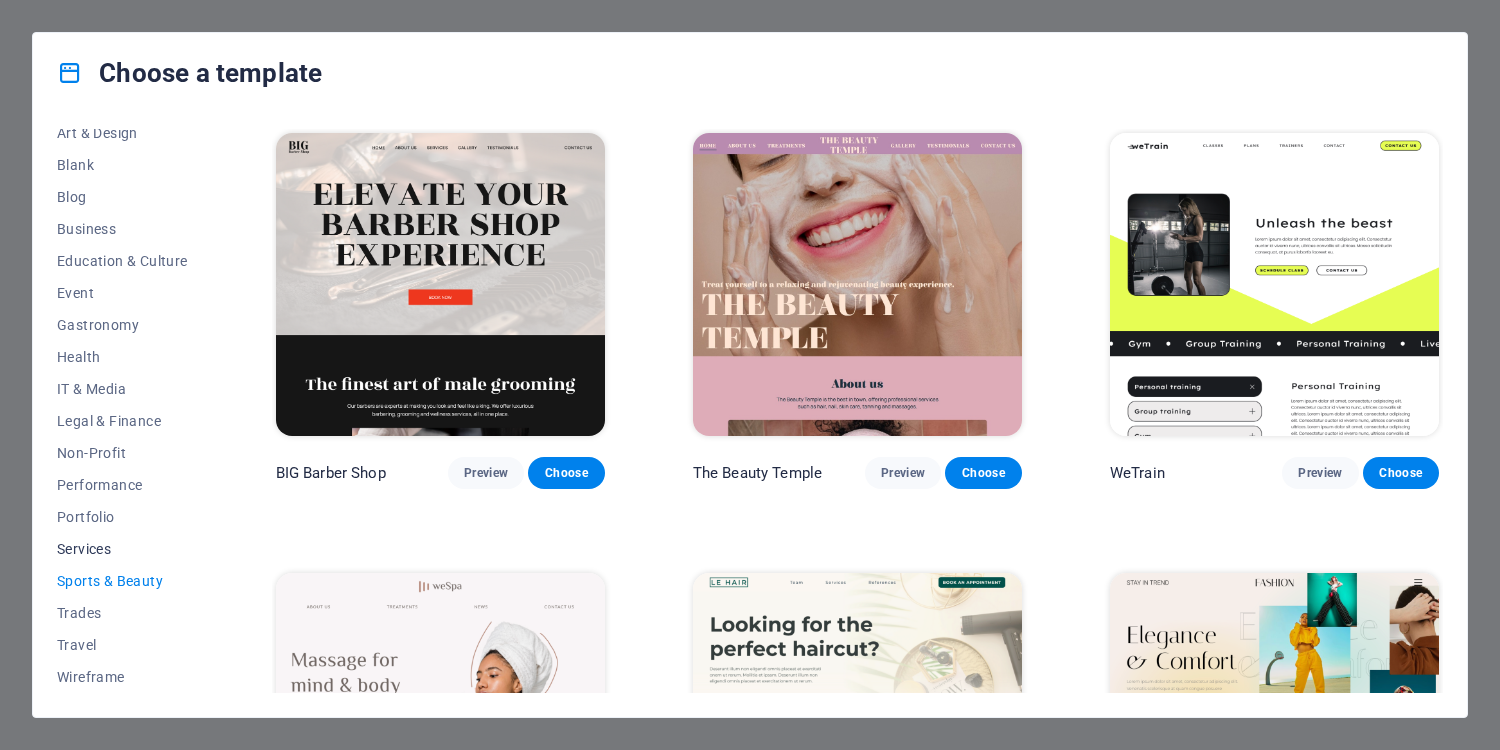 click on "Services" at bounding box center (122, 549) 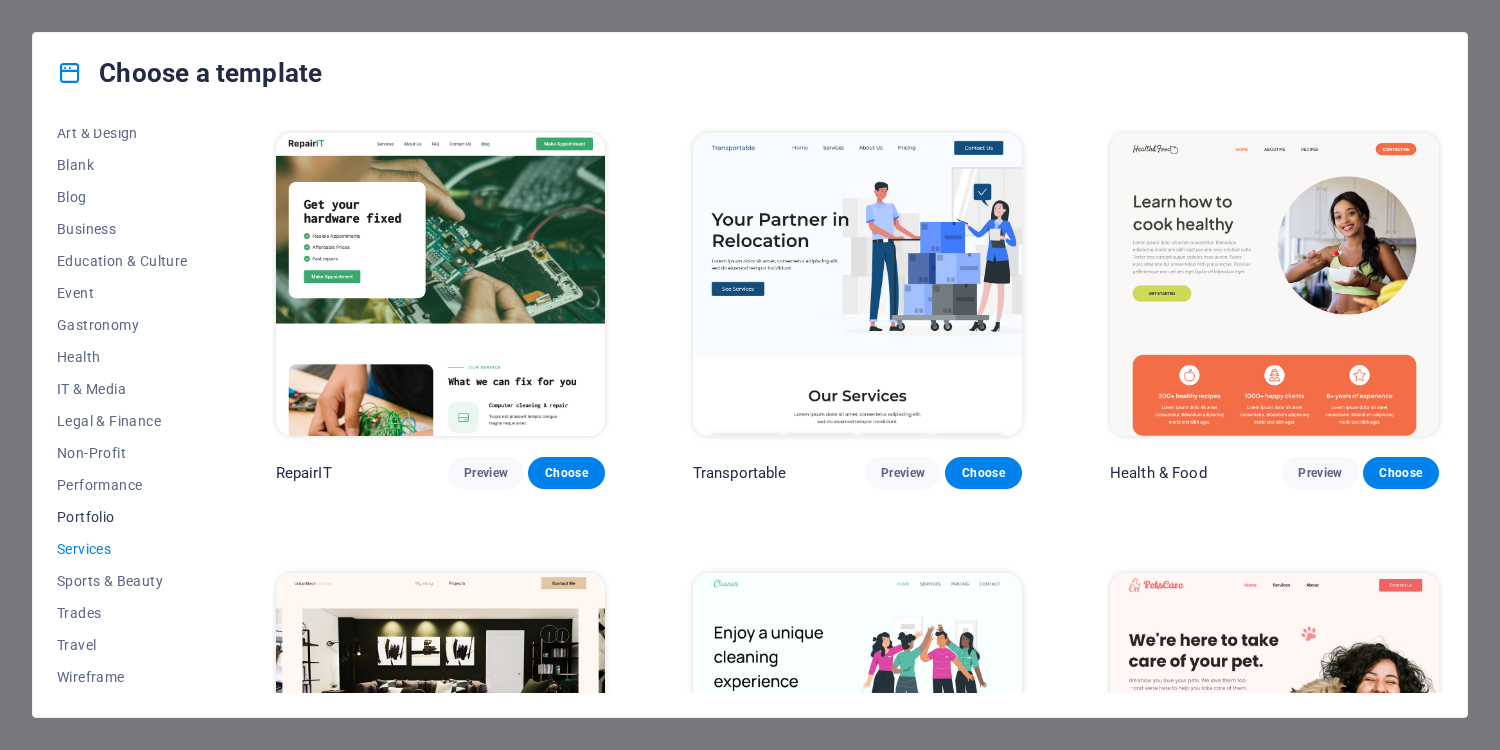 click on "Portfolio" at bounding box center [122, 517] 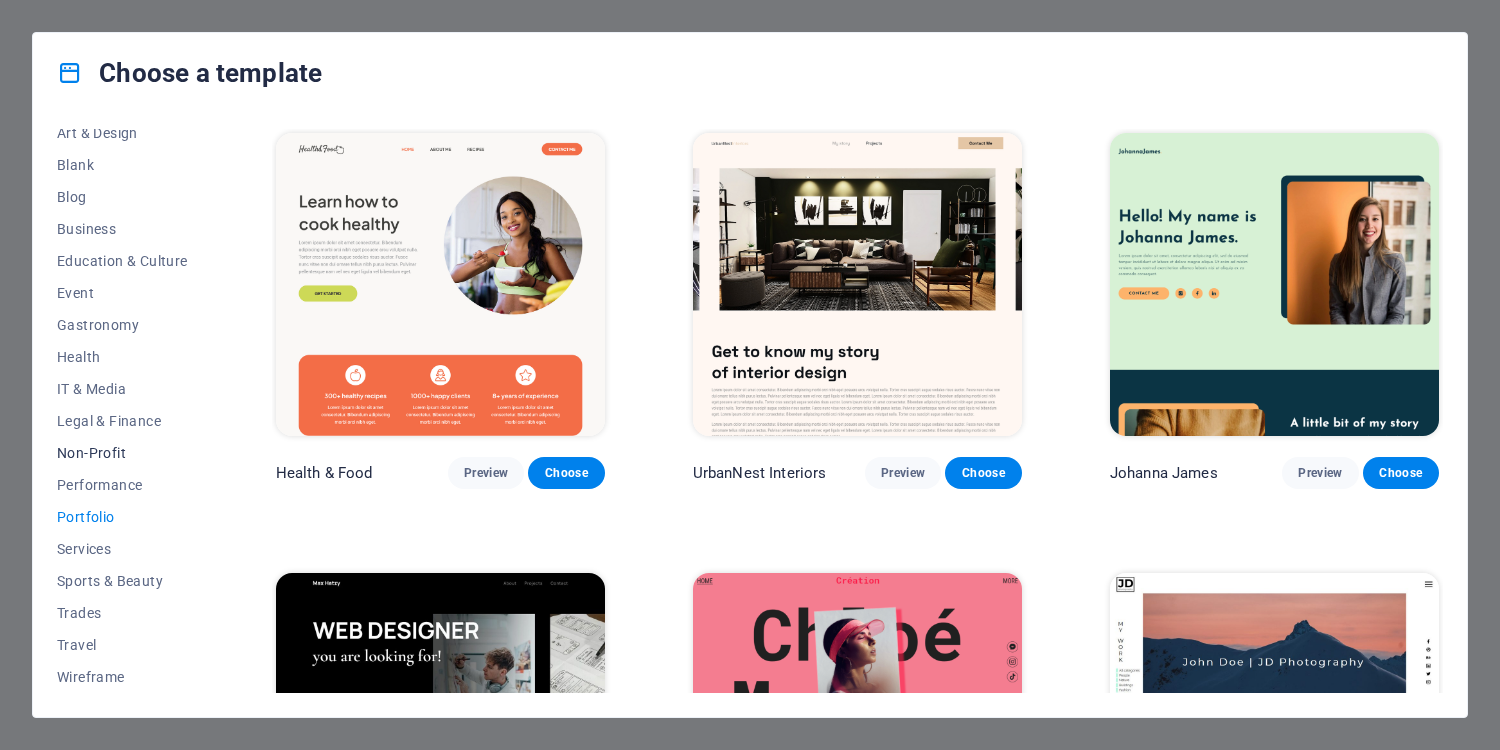 click on "Non-Profit" at bounding box center (122, 453) 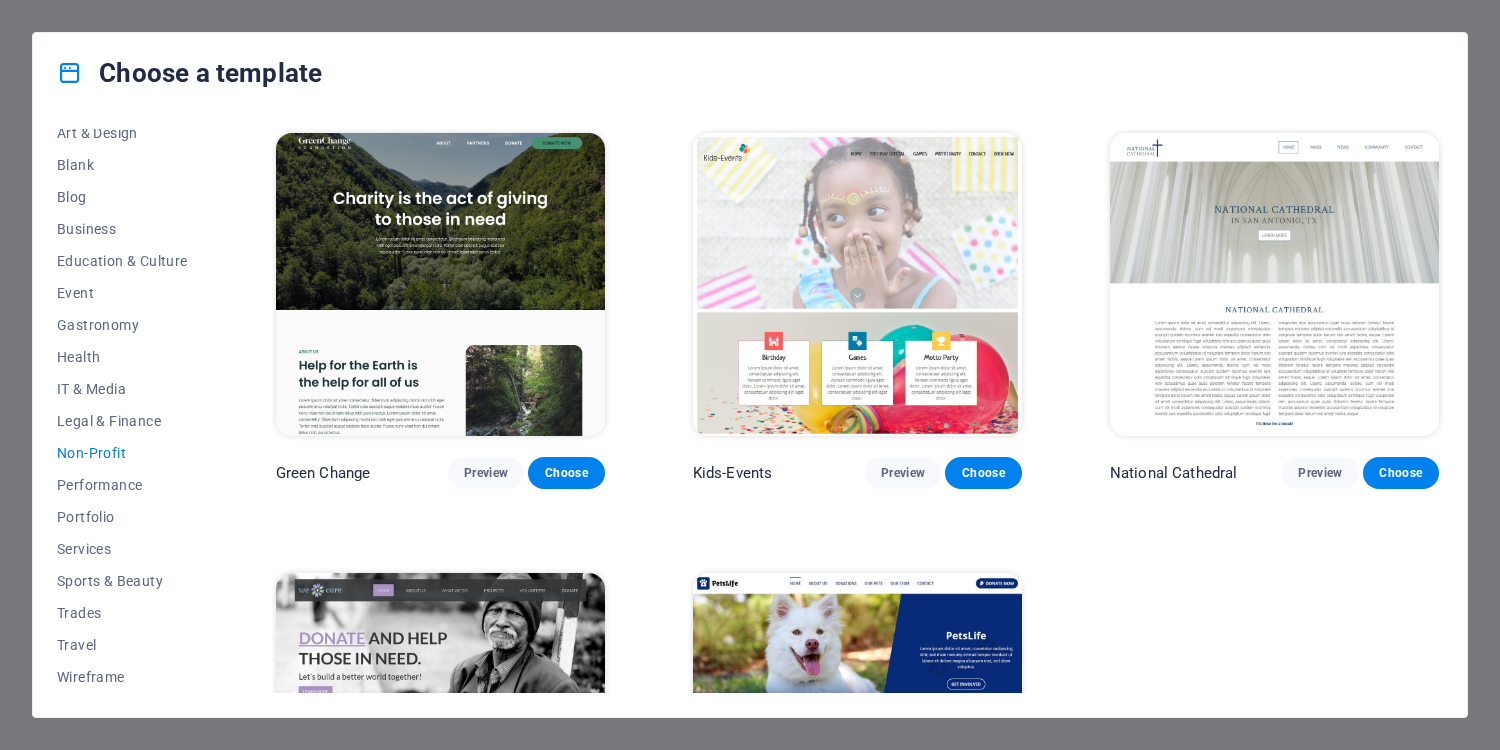 type 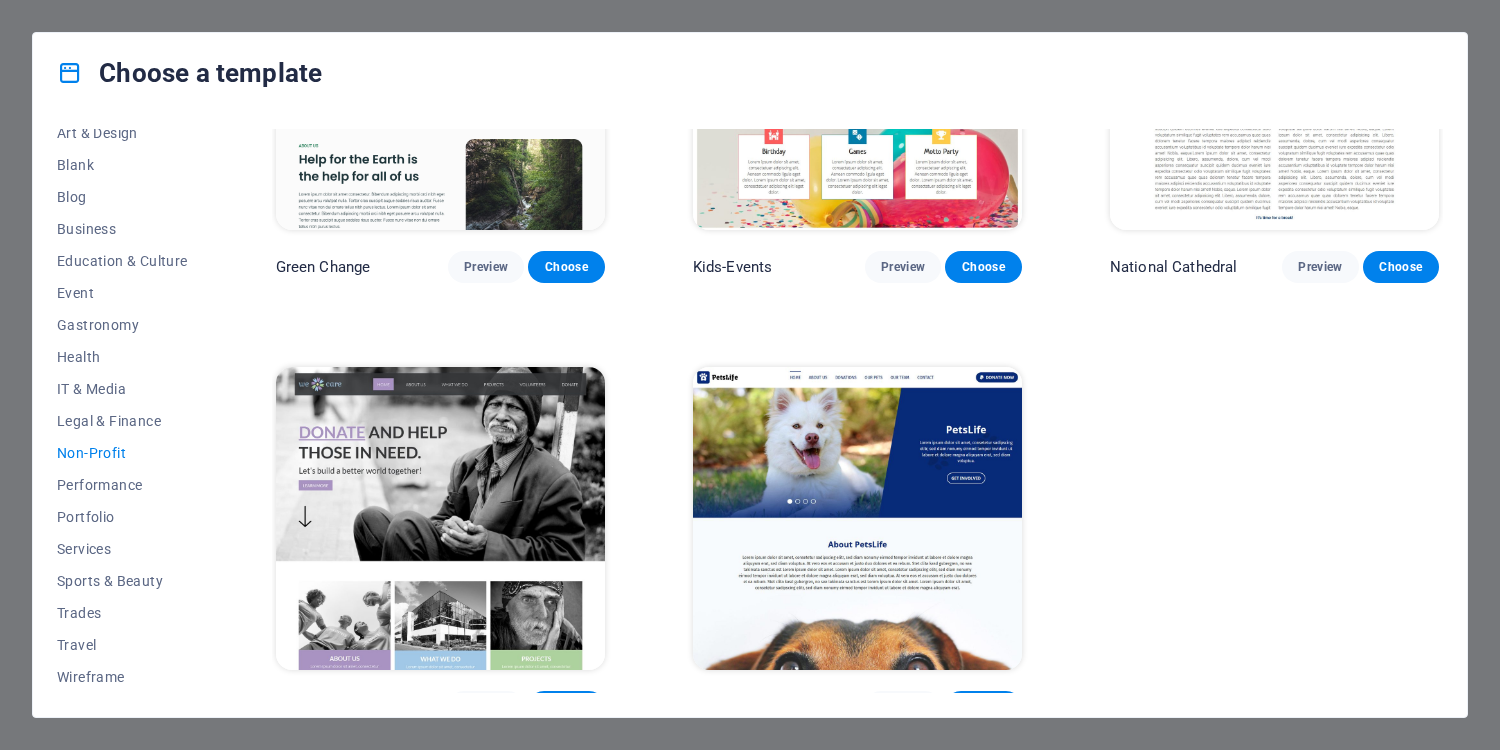 scroll, scrollTop: 232, scrollLeft: 0, axis: vertical 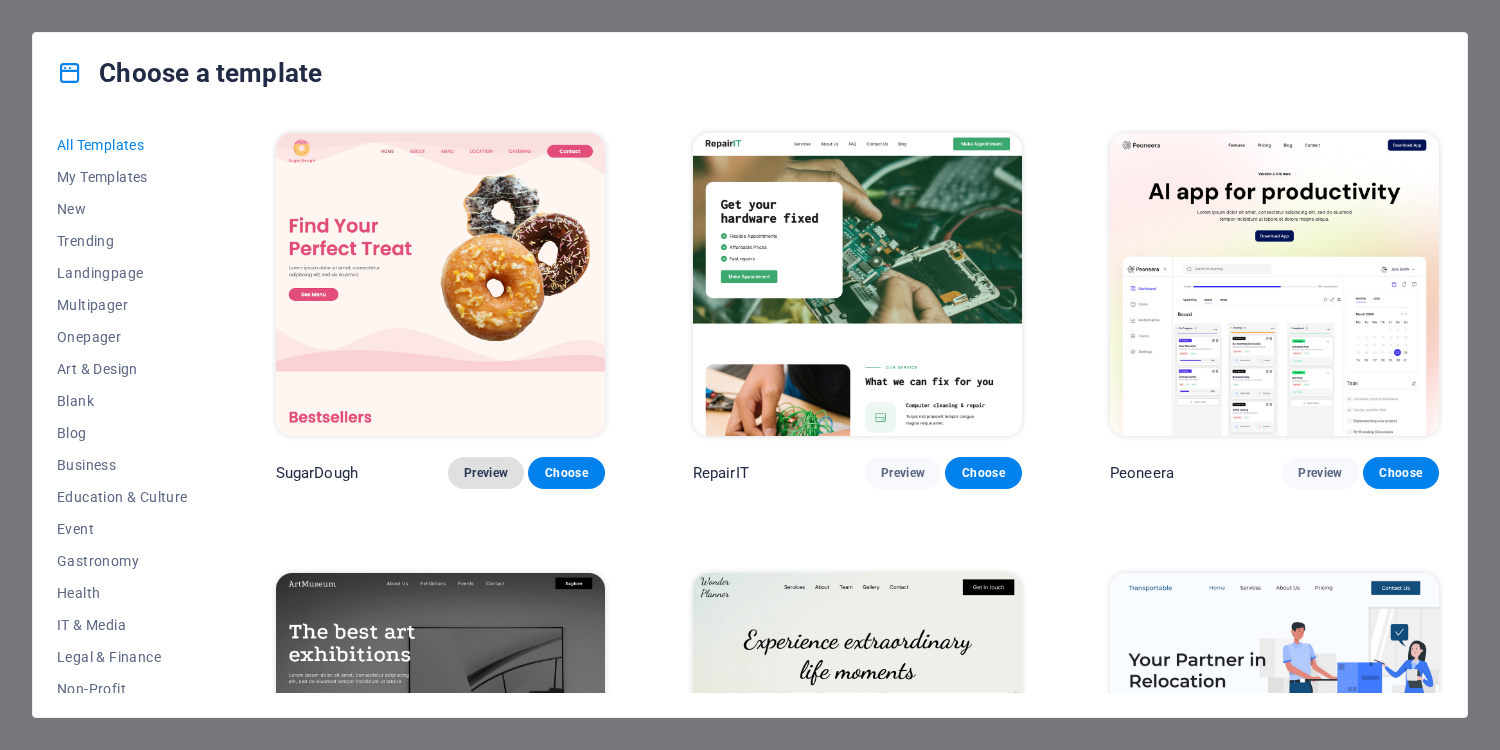 click on "Preview" at bounding box center [486, 473] 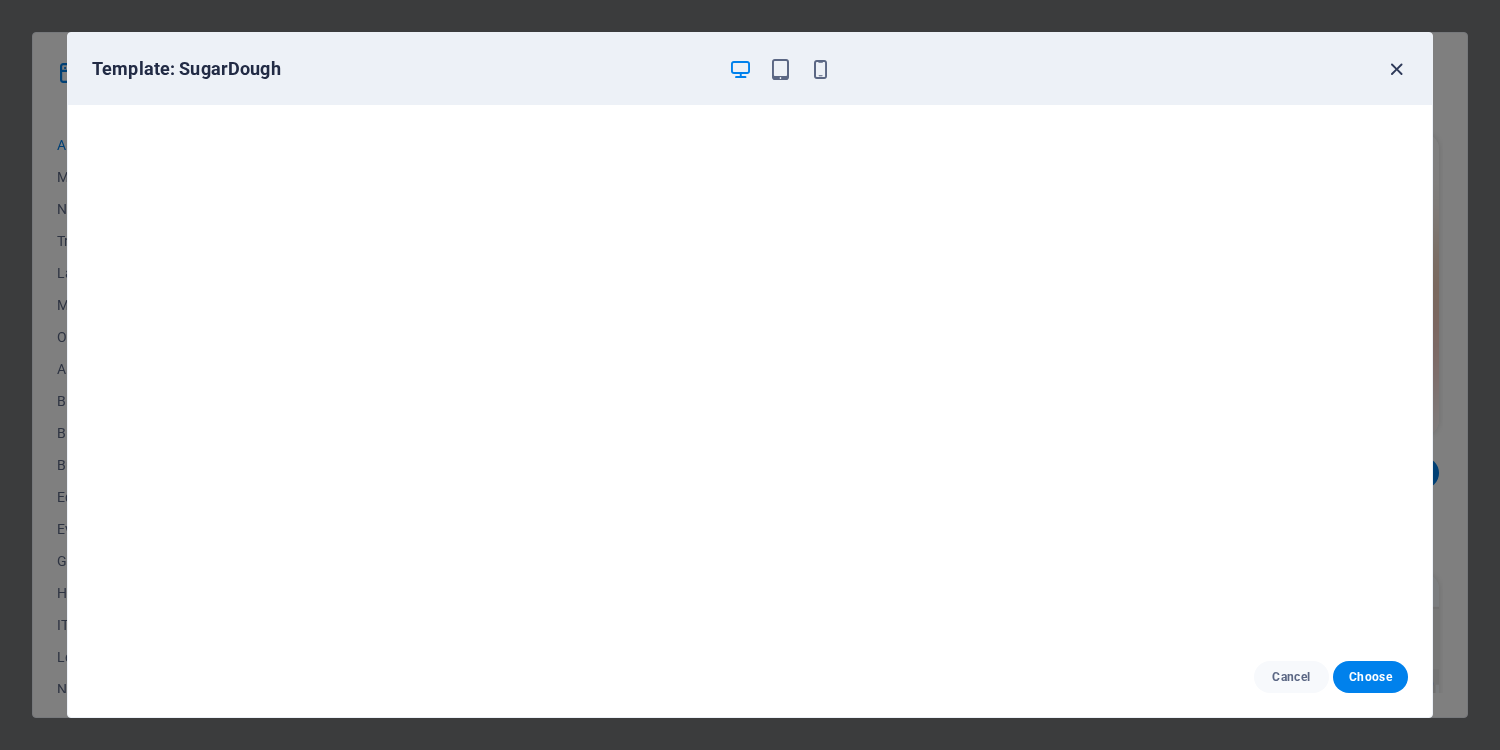 click at bounding box center [1396, 69] 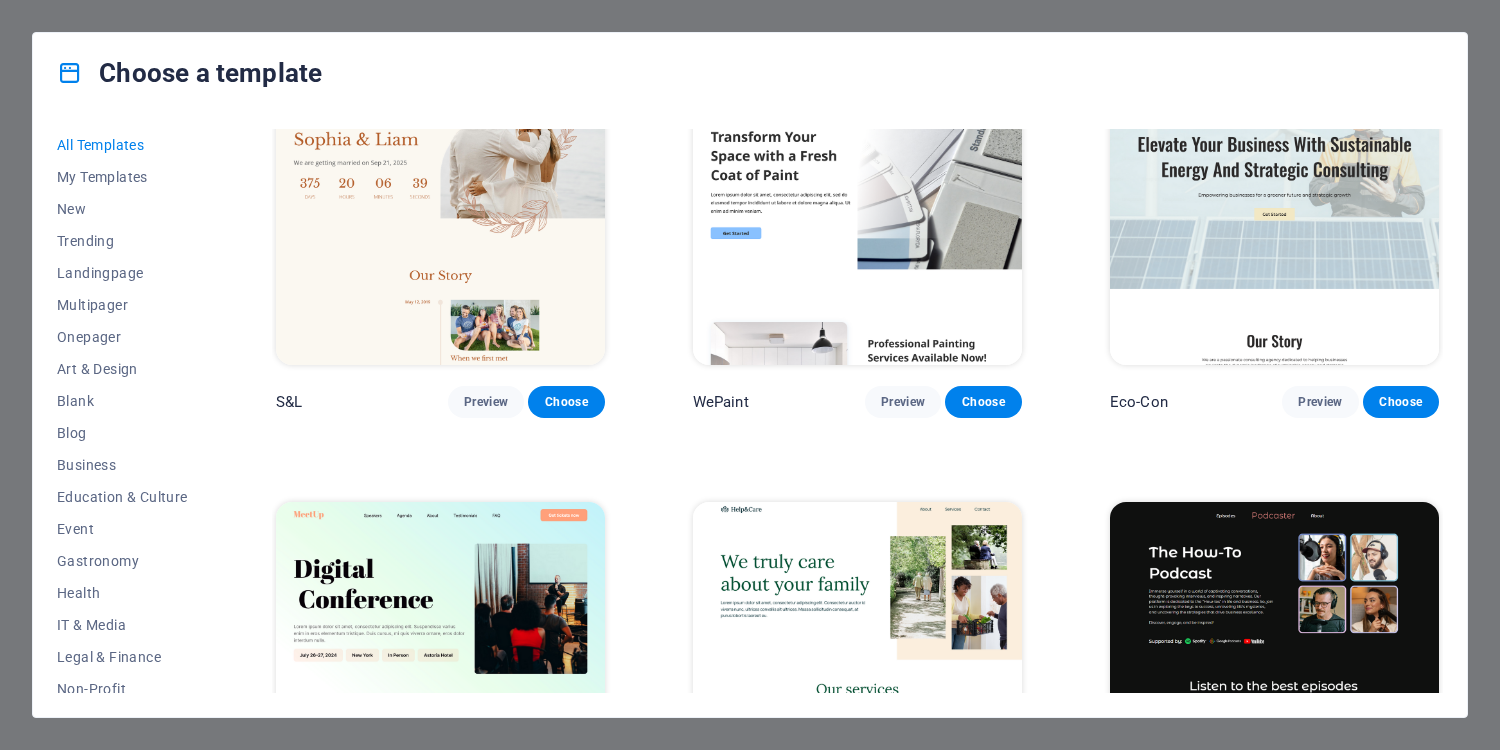 scroll, scrollTop: 960, scrollLeft: 0, axis: vertical 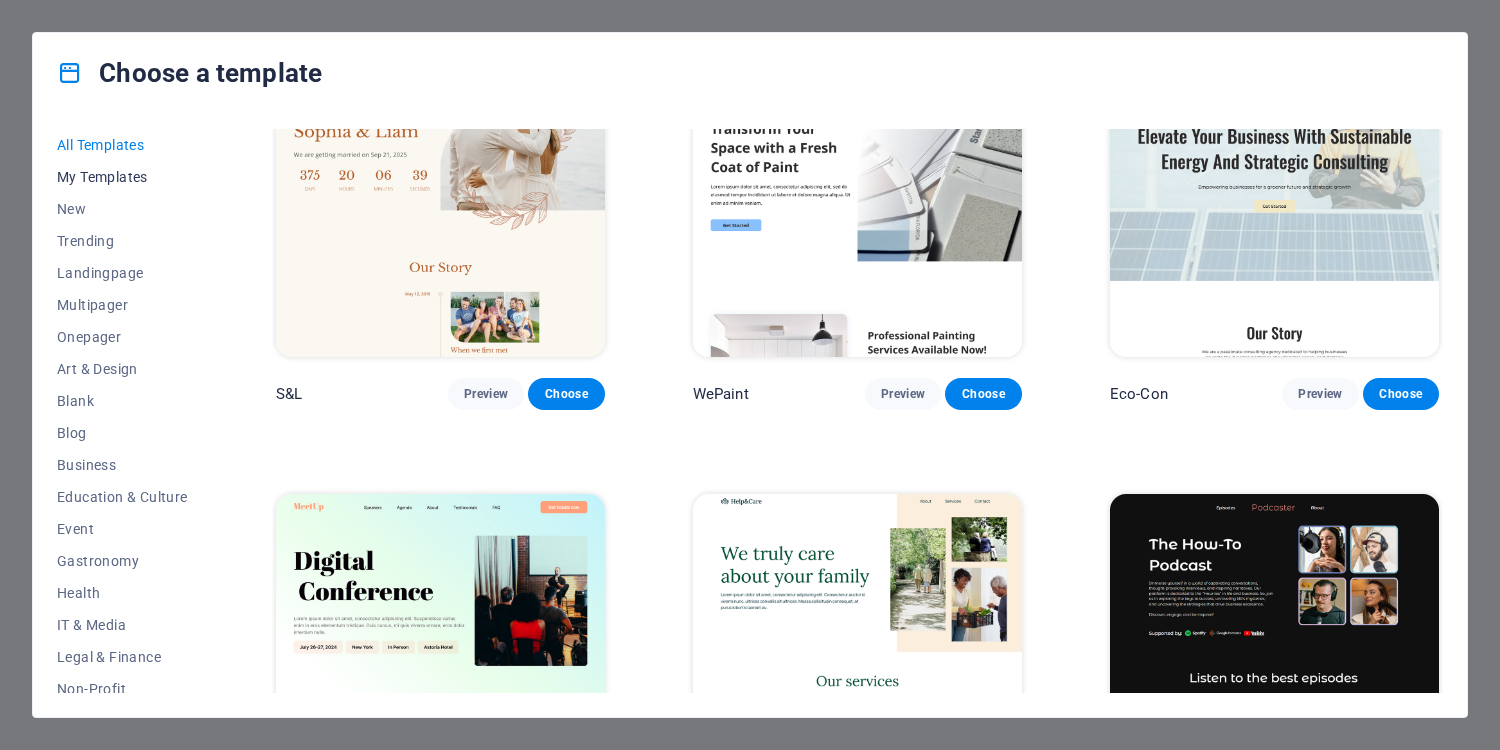 click on "My Templates" at bounding box center (122, 177) 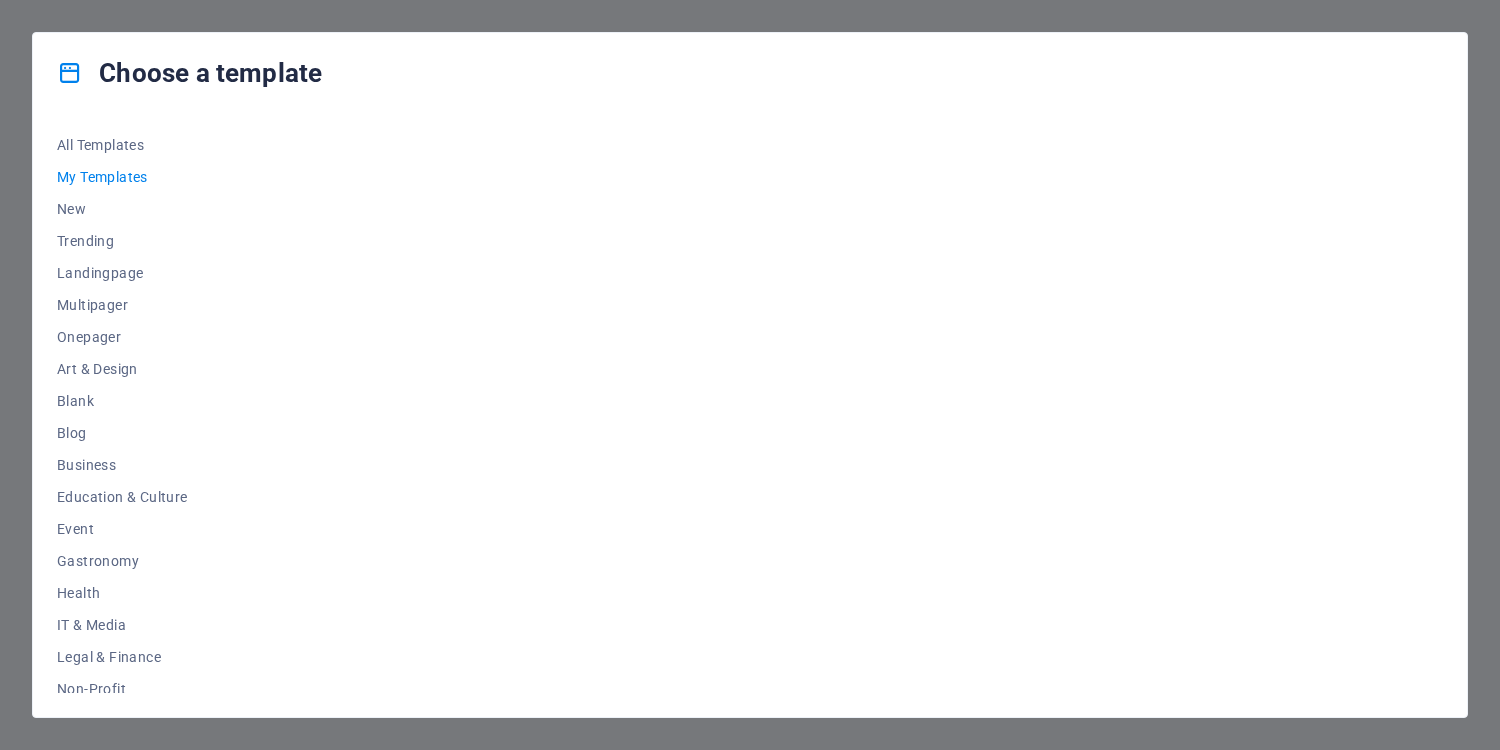 scroll, scrollTop: 0, scrollLeft: 0, axis: both 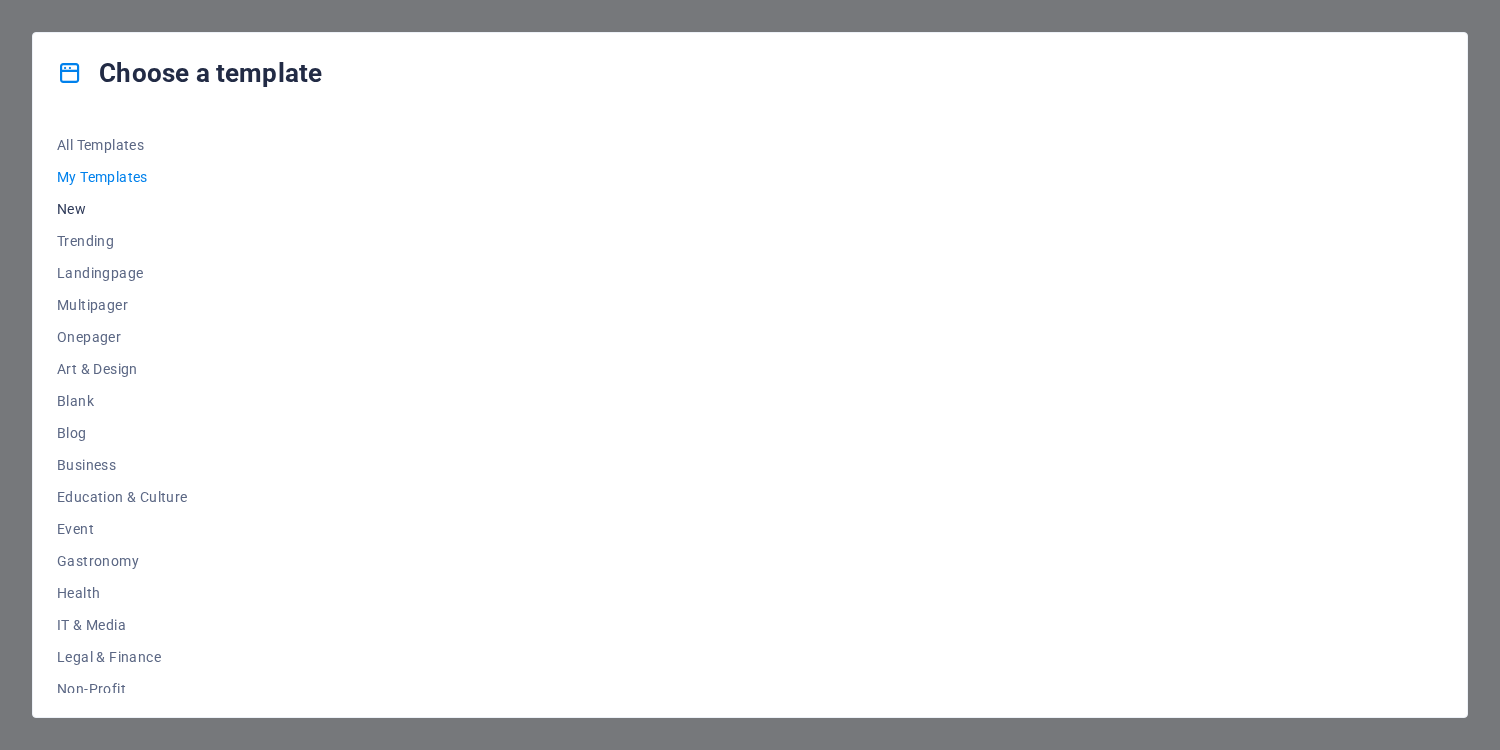 click on "New" at bounding box center (122, 209) 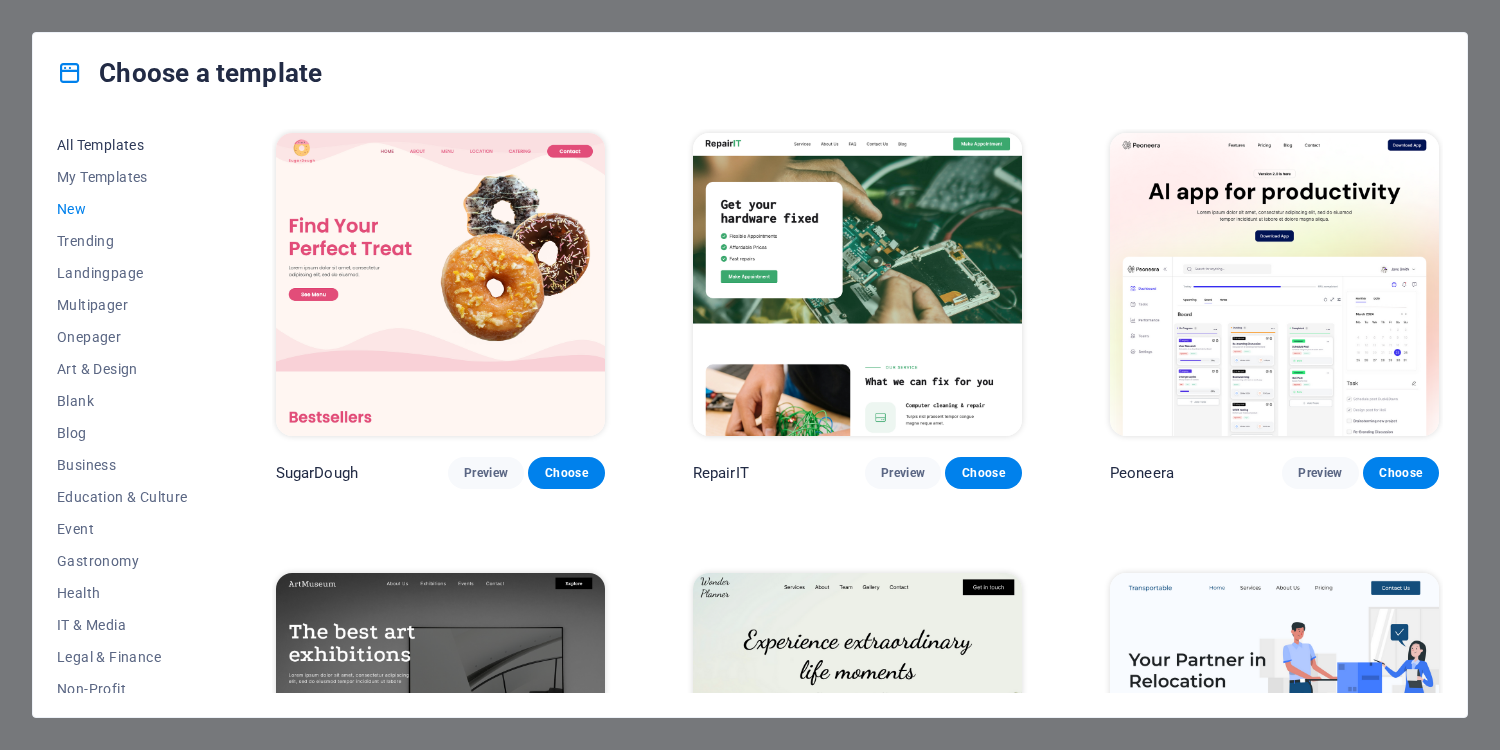 click on "All Templates" at bounding box center (122, 145) 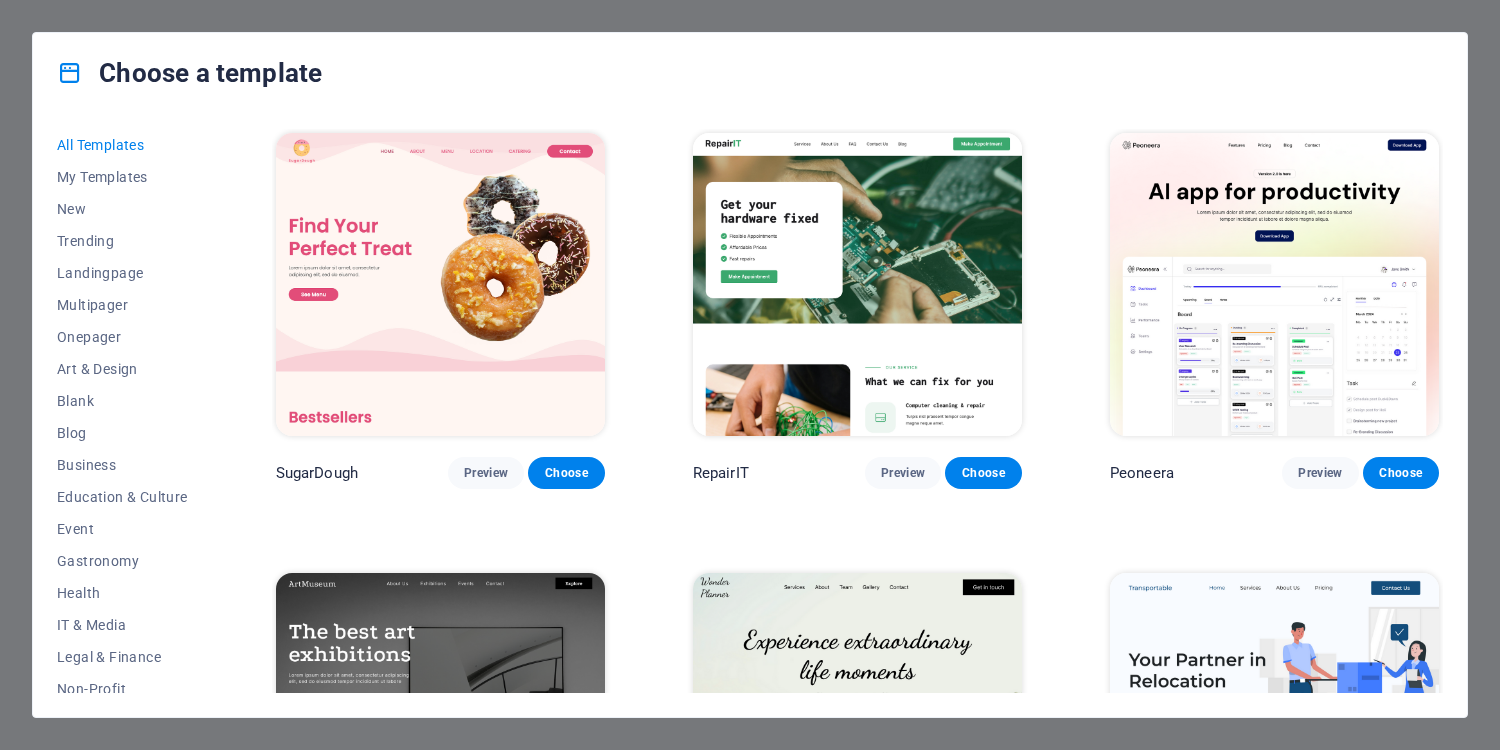 click on "All Templates" at bounding box center (122, 145) 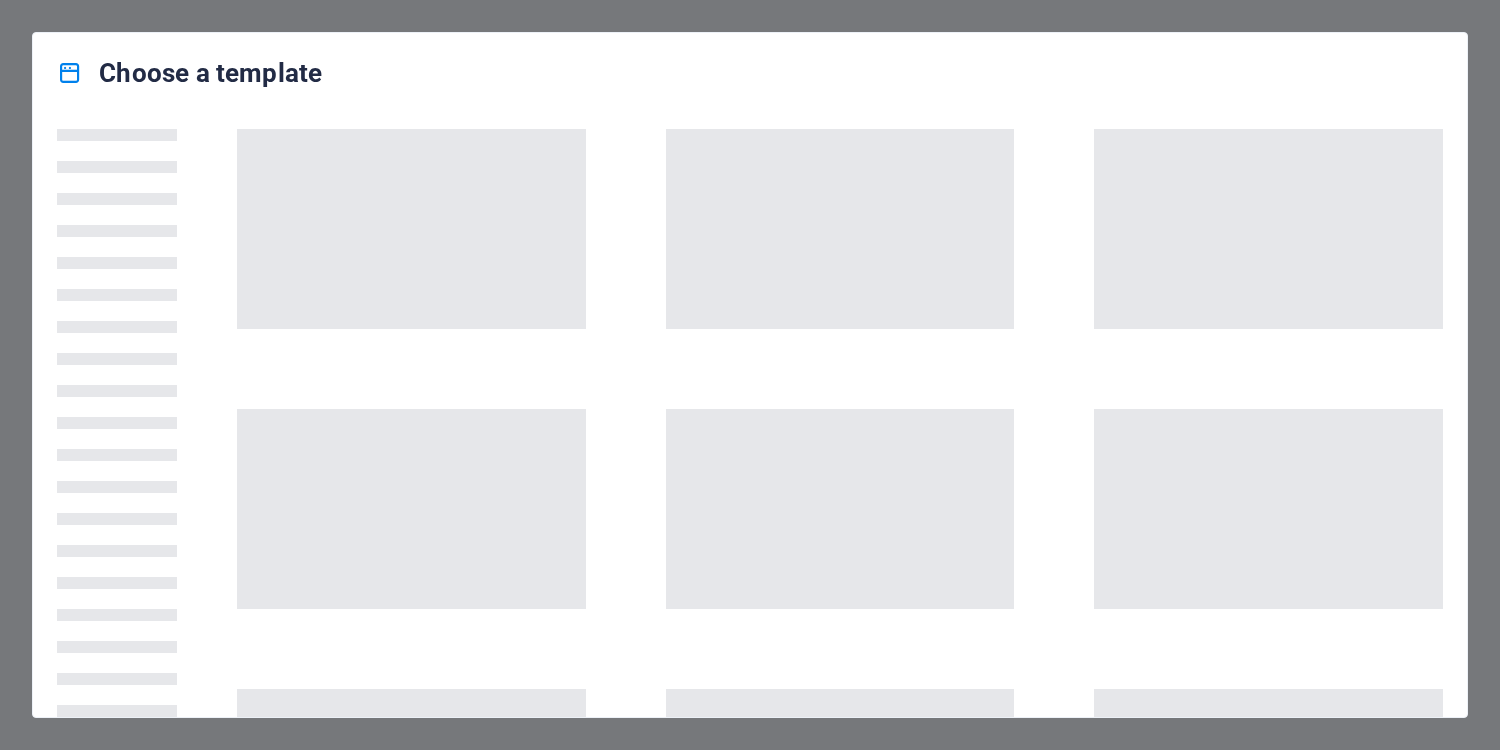 scroll, scrollTop: 0, scrollLeft: 0, axis: both 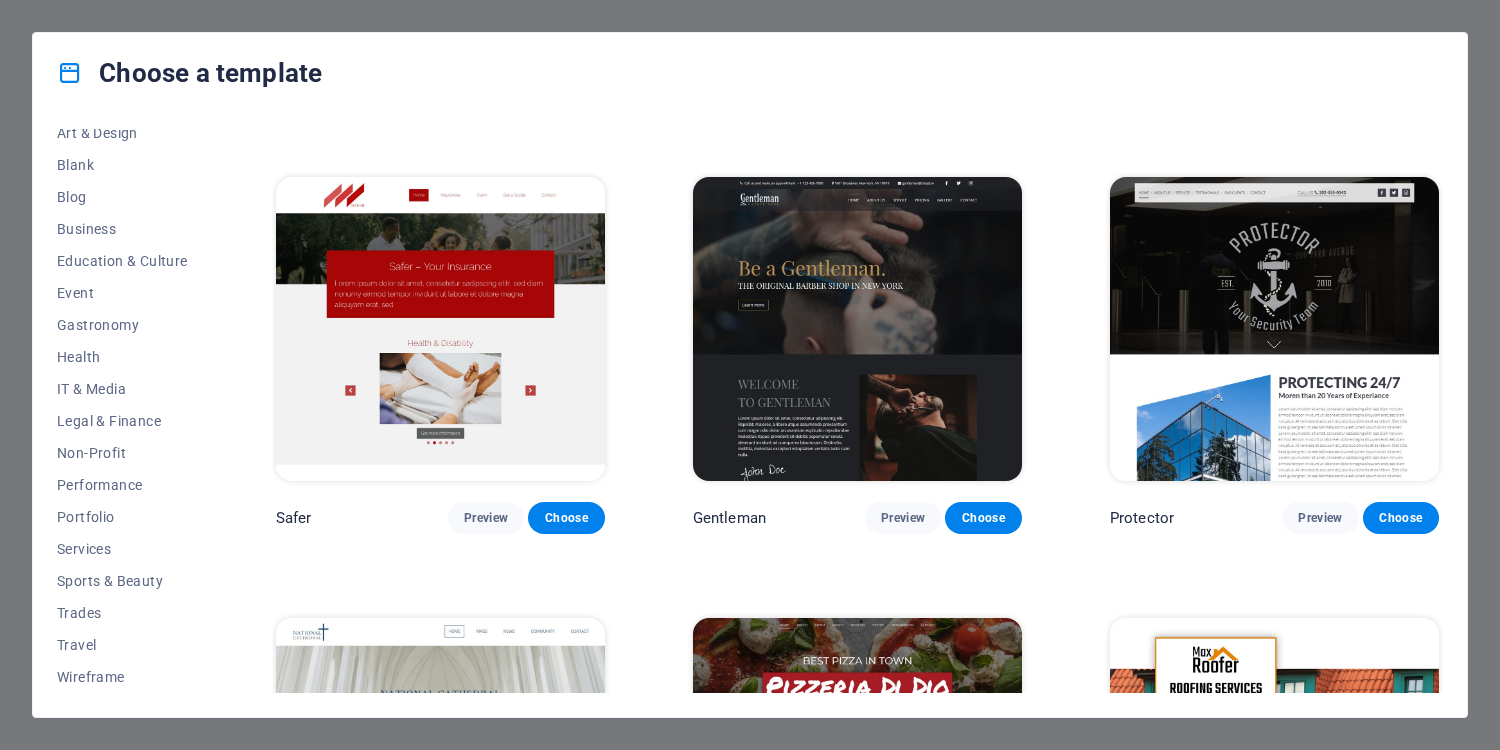 click on "Choose a template All Templates My Templates New Trending Landingpage Multipager Onepager Art & Design Blank Blog Business Education & Culture Event Gastronomy Health IT & Media Legal & Finance Non-Profit Performance Portfolio Services Sports & Beauty Trades Travel Wireframe SugarDough Preview Choose RepairIT Preview Choose Peoneera Preview Choose Art Museum Preview Choose Wonder Planner Preview Choose Transportable Preview Choose S&L Preview Choose WePaint Preview Choose Eco-Con Preview Choose MeetUp Preview Choose Help & Care Preview Choose Podcaster Preview Choose Academix Preview Choose BIG Barber Shop Preview Choose Health & Food Preview Choose UrbanNest Interiors Preview Choose Green Change Preview Choose The Beauty Temple Preview Choose WeTrain Preview Choose Cleaner Preview Choose Johanna James Preview Choose Delicioso Preview Choose Dream Garden Preview Choose LumeDeAqua Preview Choose Pets Care Preview Choose SafeSpace Preview Choose Midnight Rain Bar Preview Choose Drive Preview Choose Estator Yoga" at bounding box center (750, 375) 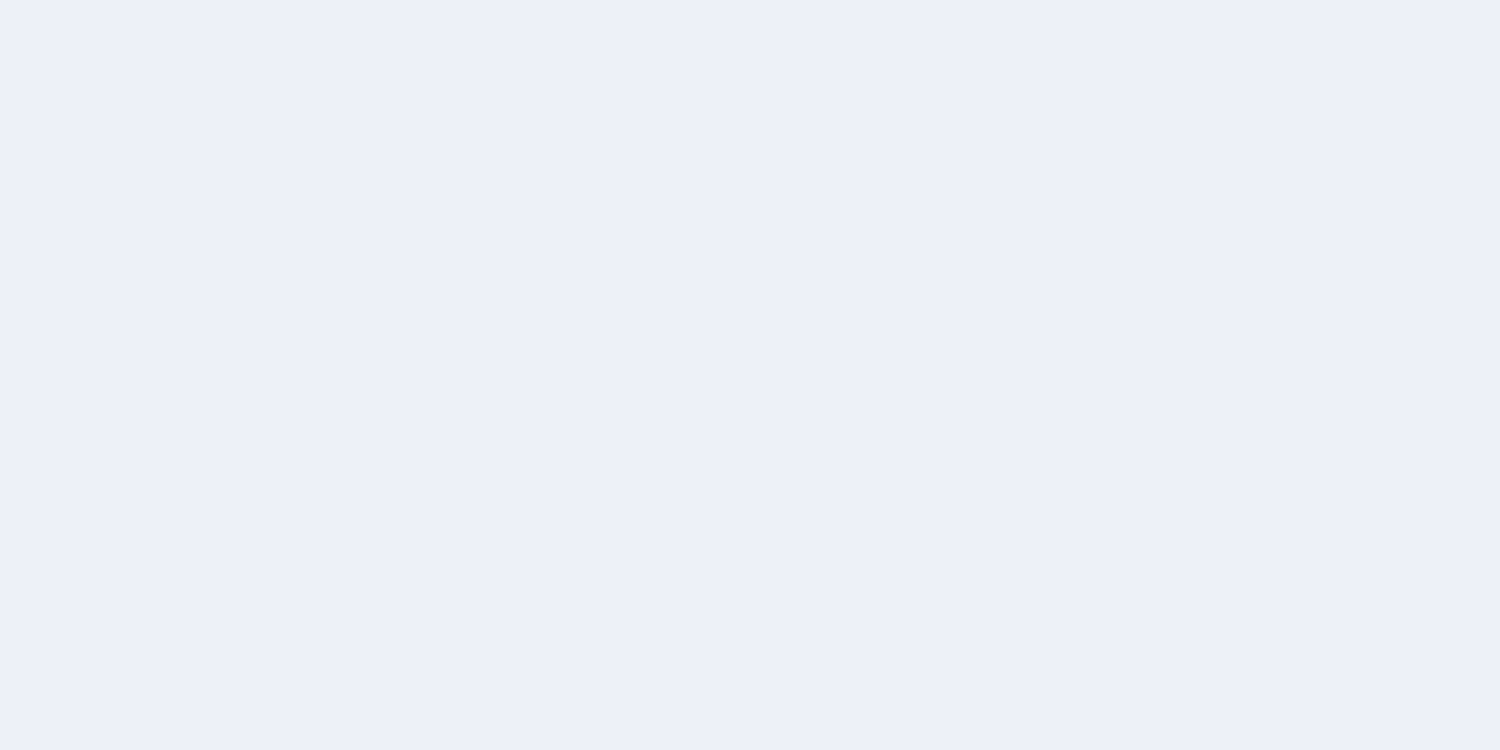 scroll, scrollTop: 0, scrollLeft: 0, axis: both 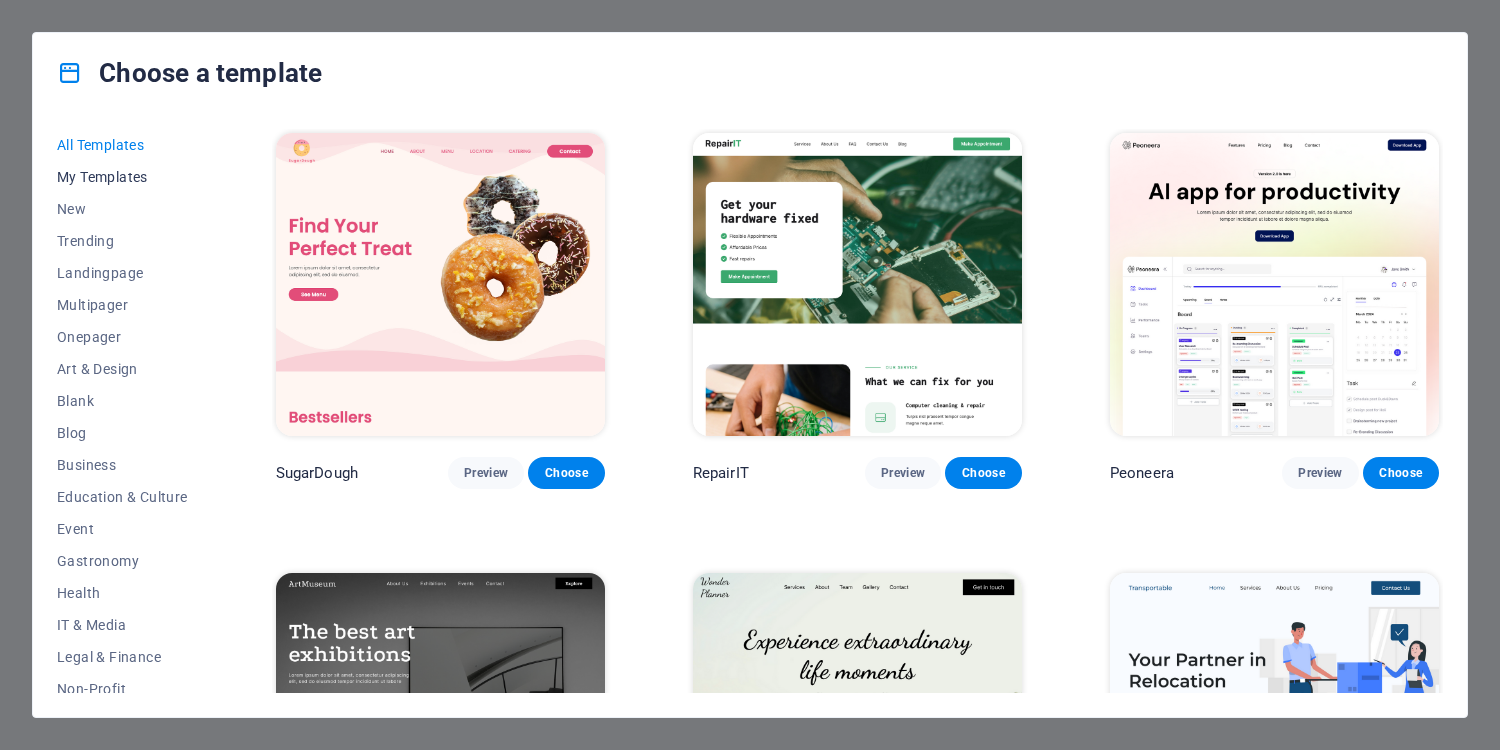 click on "My Templates" at bounding box center (122, 177) 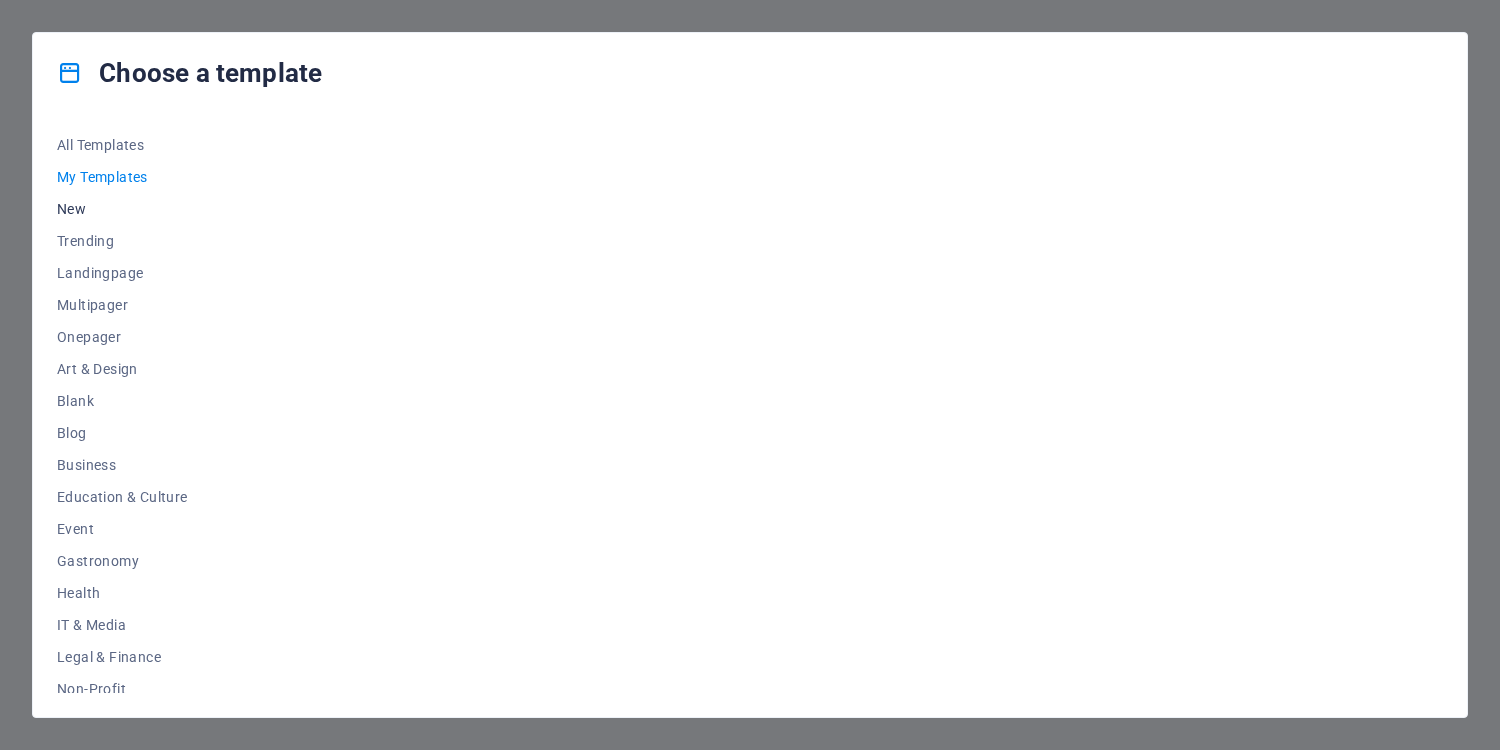 click on "New" at bounding box center [122, 209] 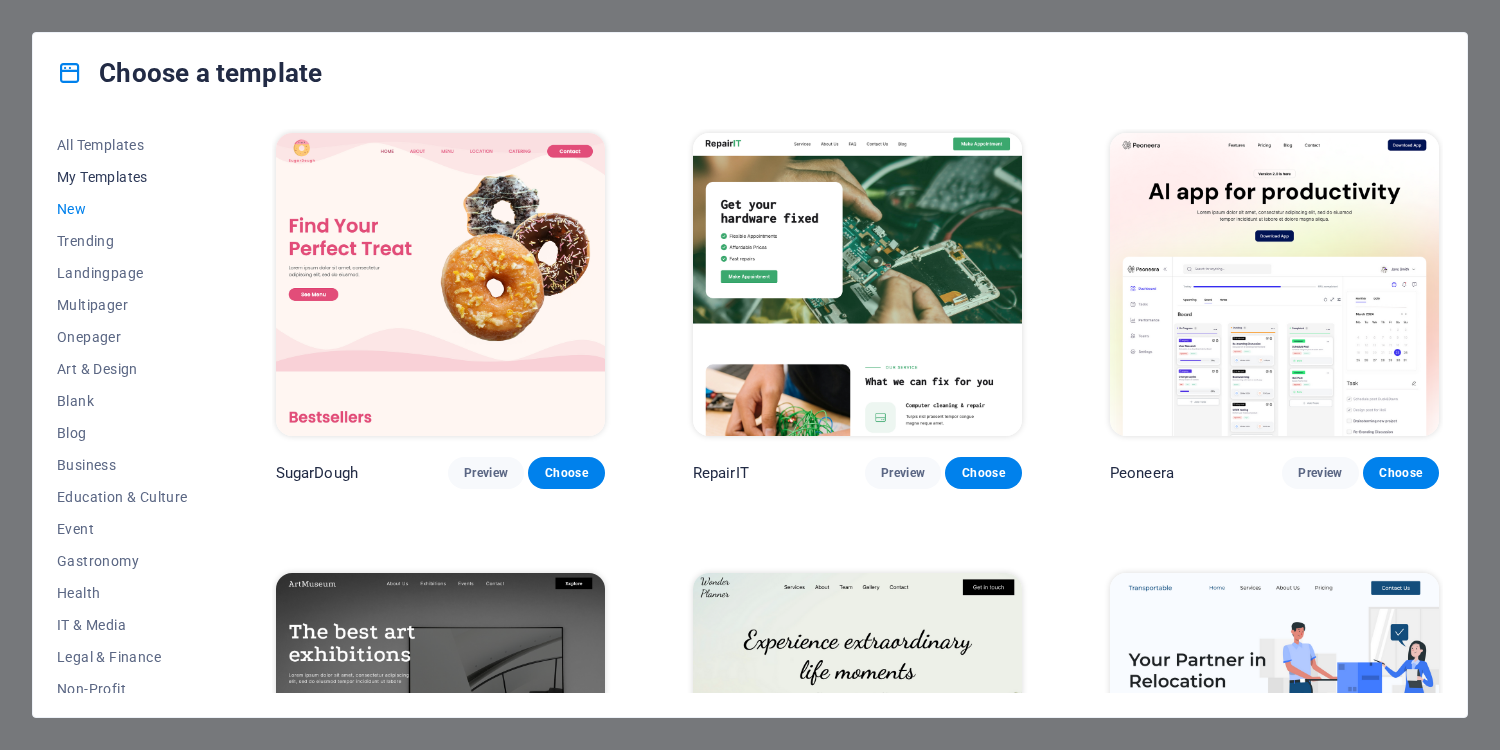 click on "My Templates" at bounding box center (122, 177) 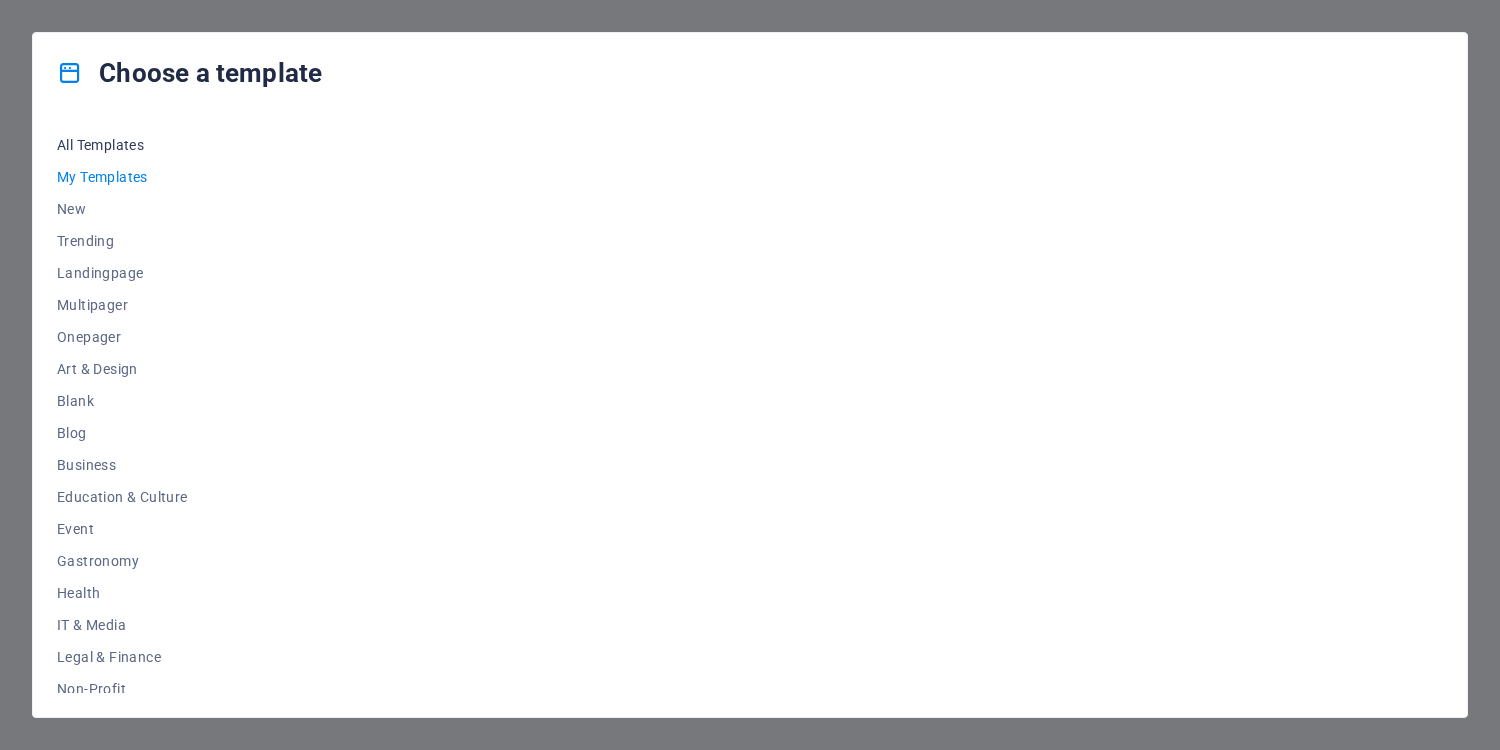 click on "All Templates" at bounding box center [122, 145] 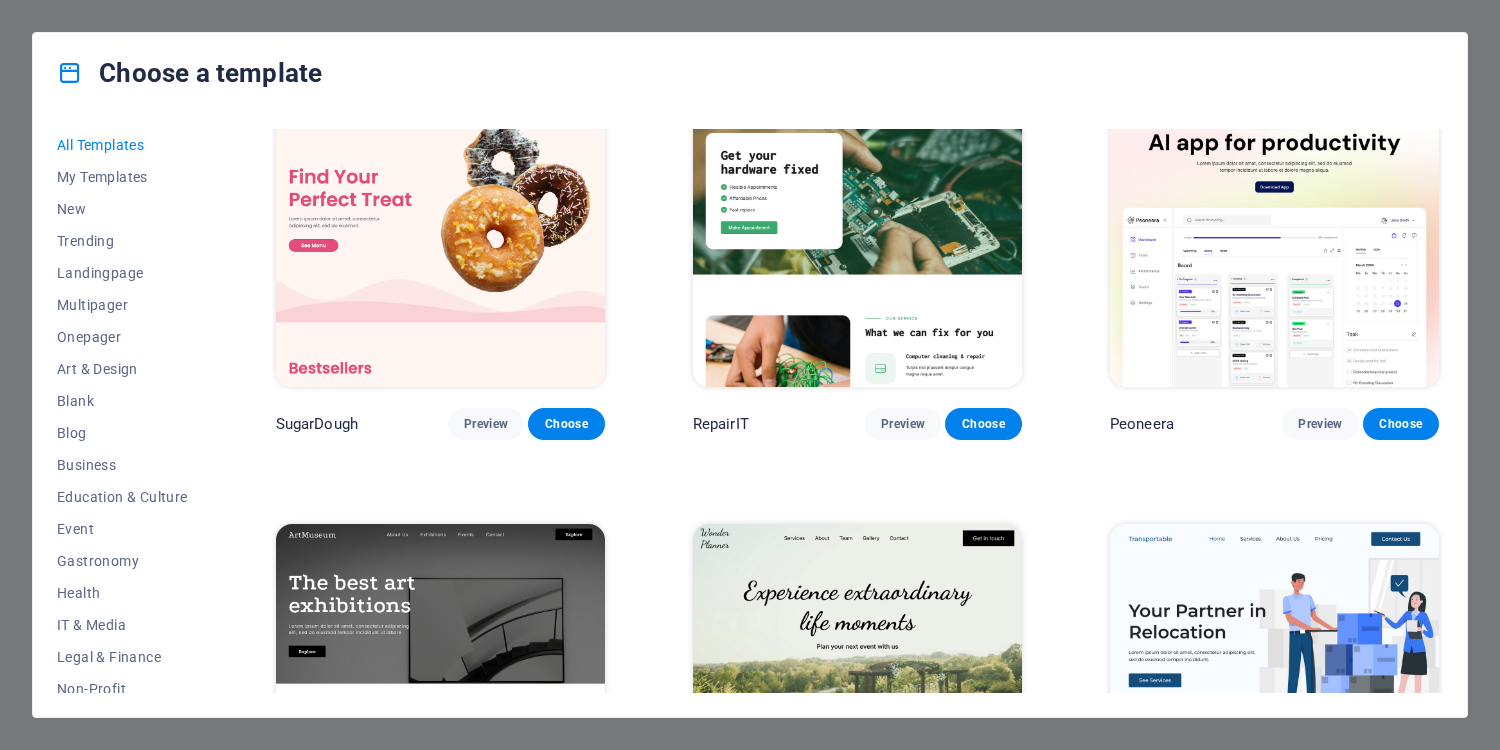 scroll, scrollTop: 106, scrollLeft: 0, axis: vertical 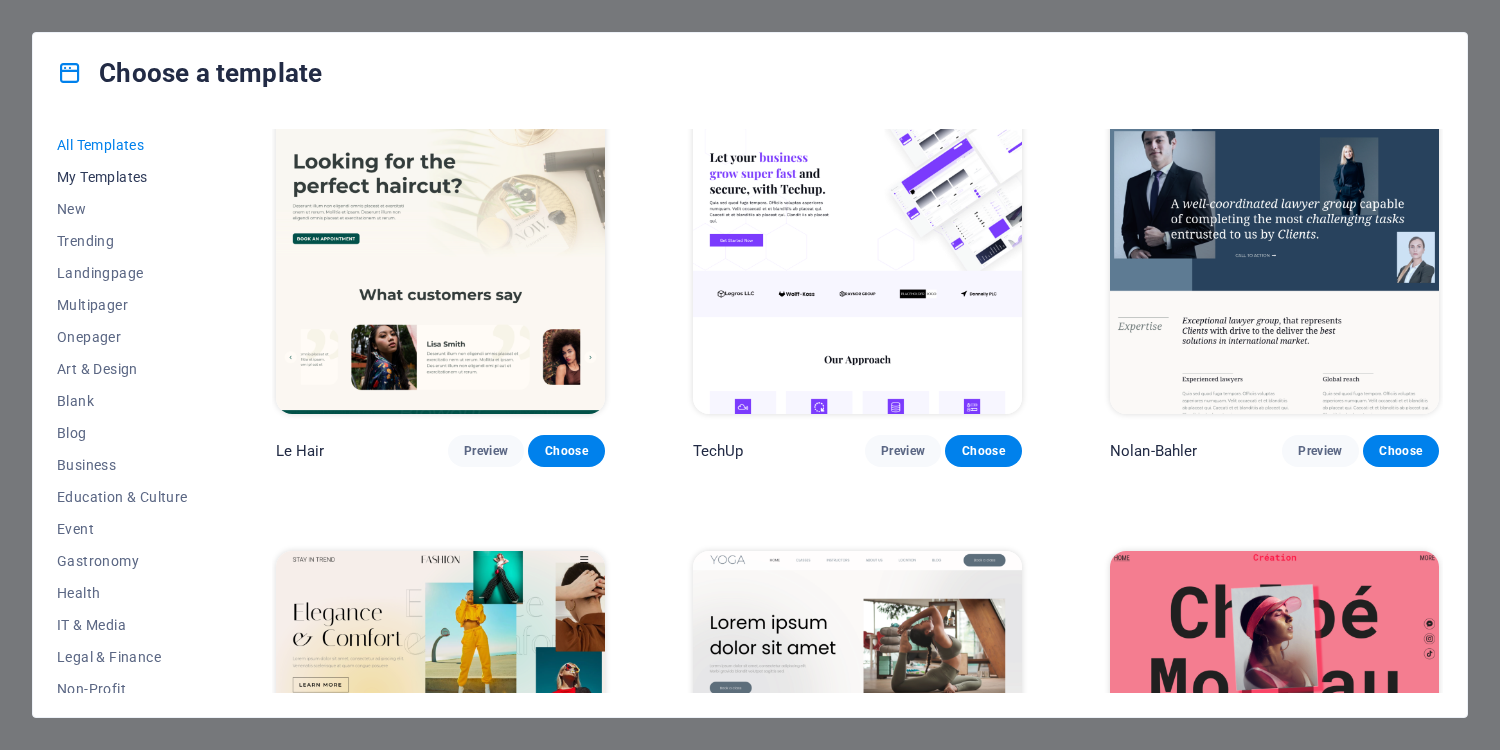 click on "My Templates" at bounding box center (122, 177) 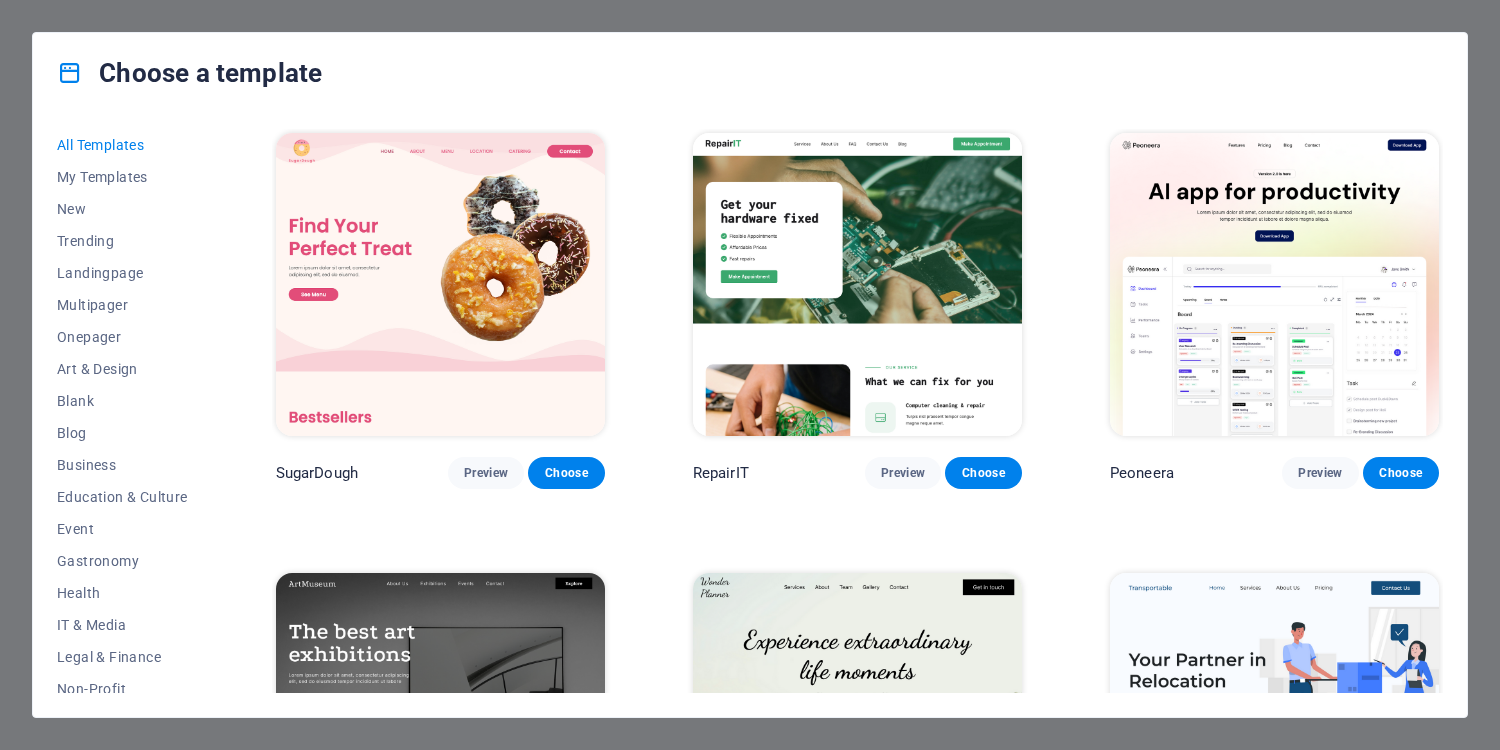 scroll, scrollTop: 0, scrollLeft: 0, axis: both 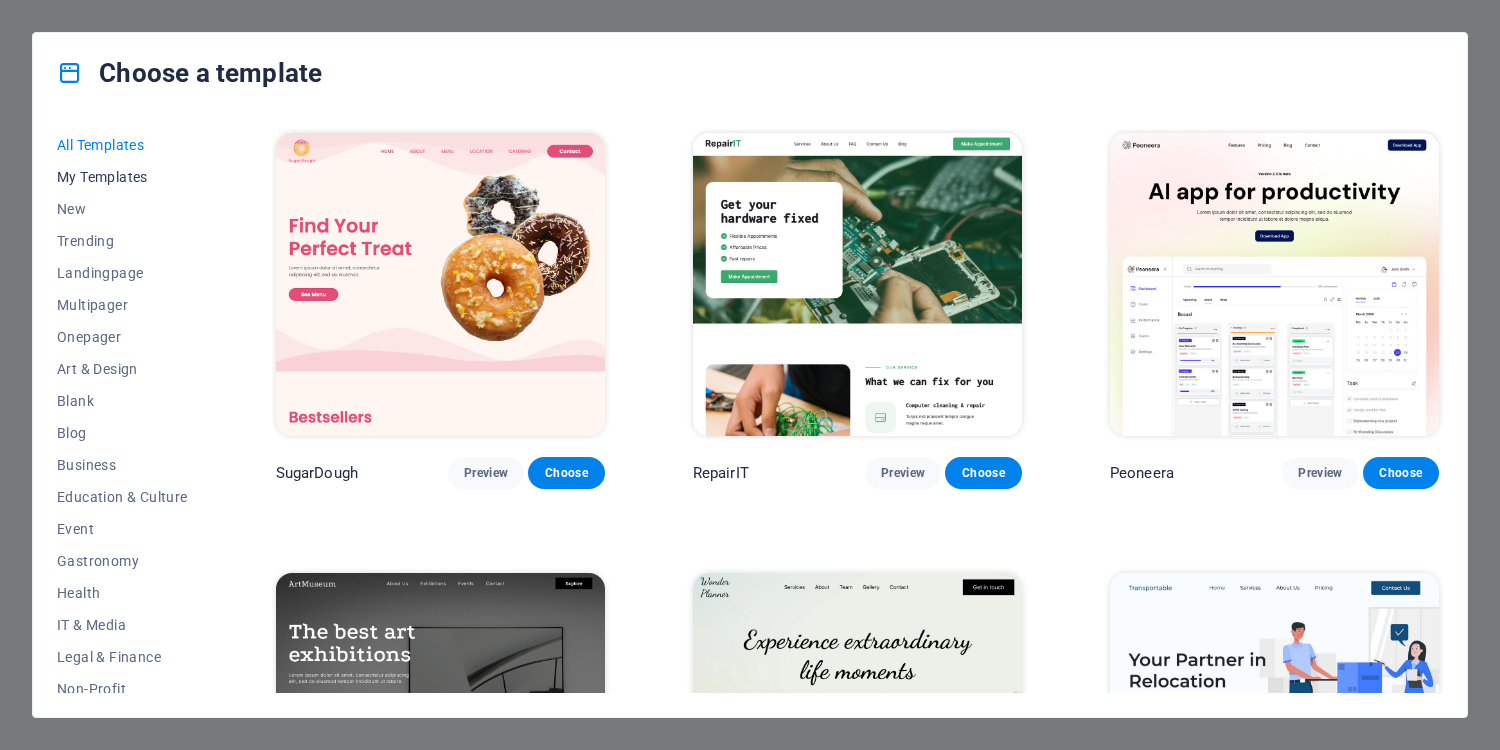 click on "My Templates" at bounding box center (122, 177) 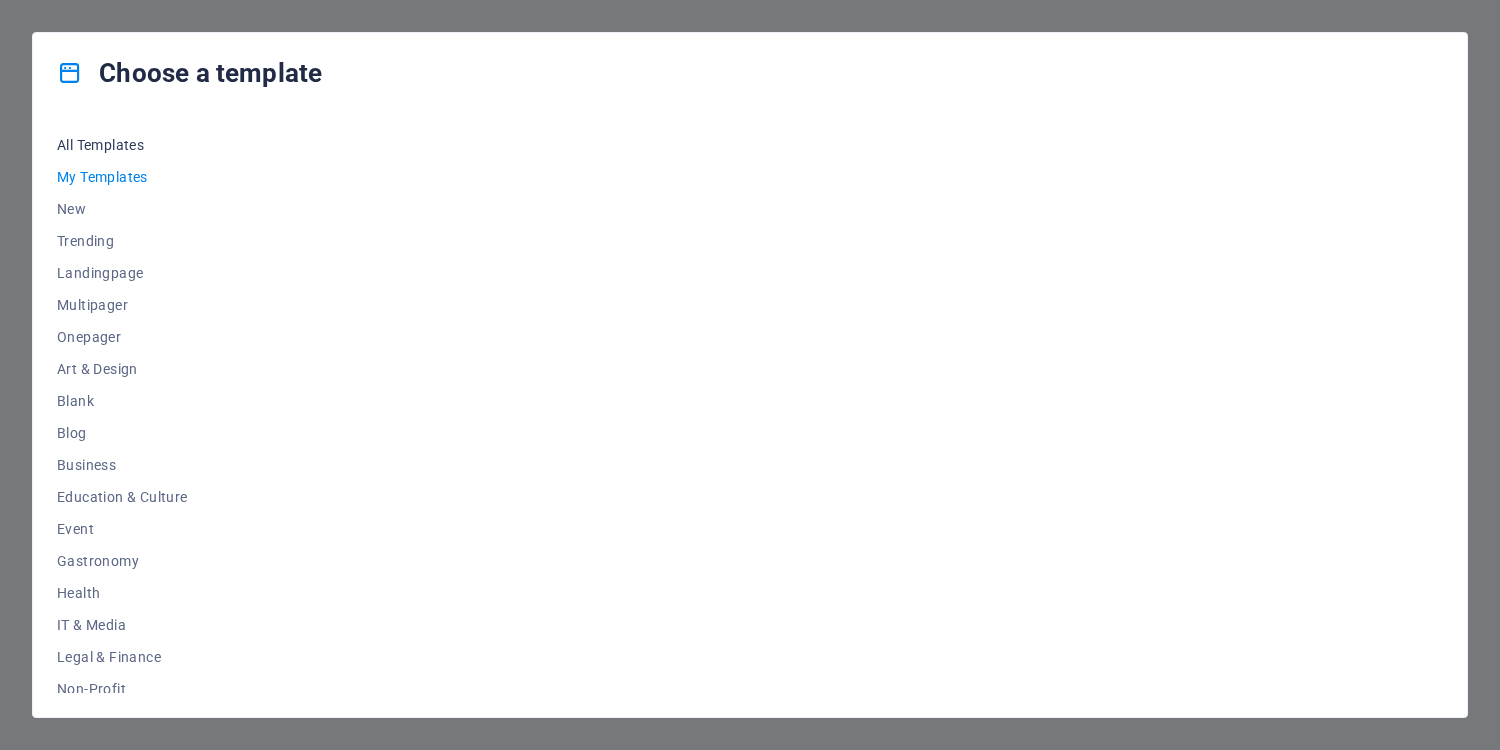 click on "All Templates" at bounding box center (122, 145) 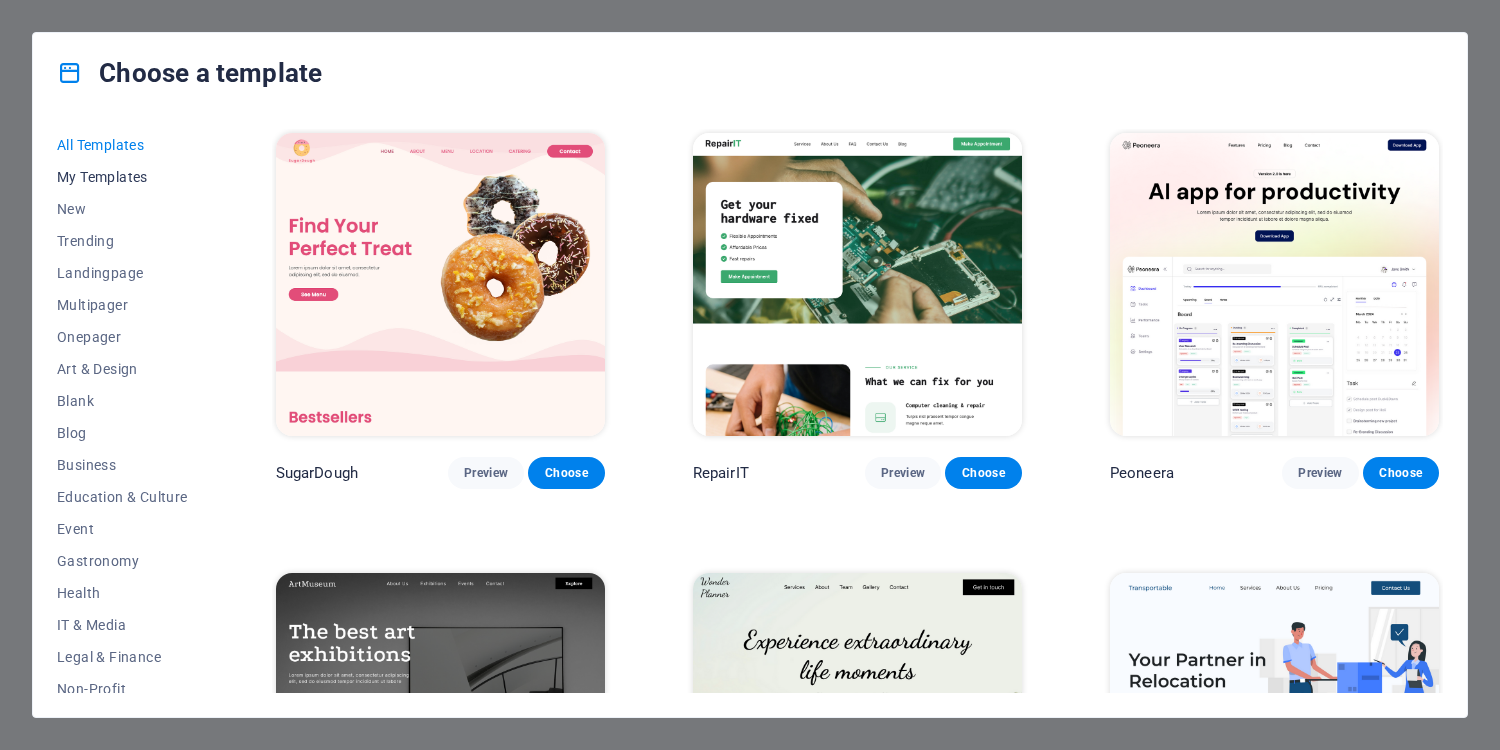 click on "My Templates" at bounding box center (122, 177) 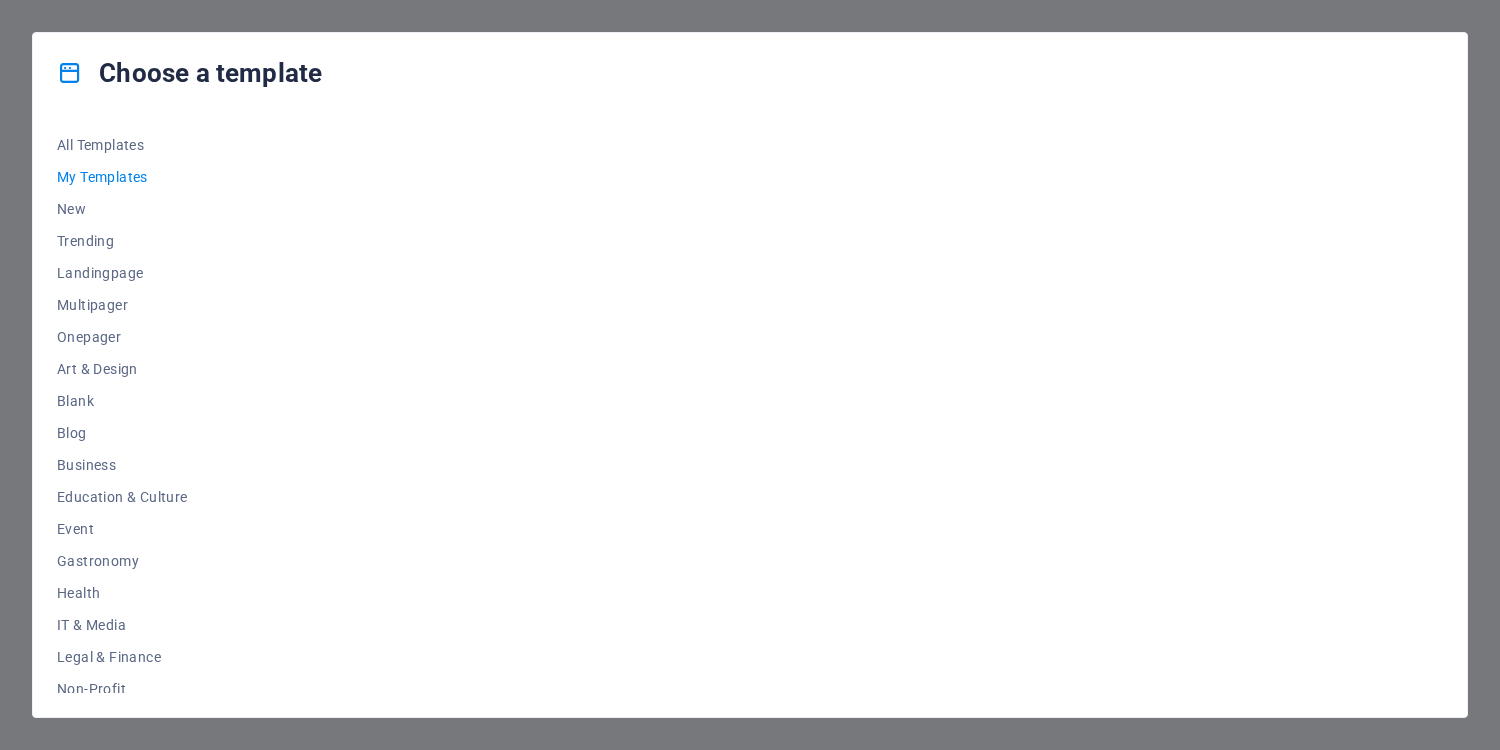 type 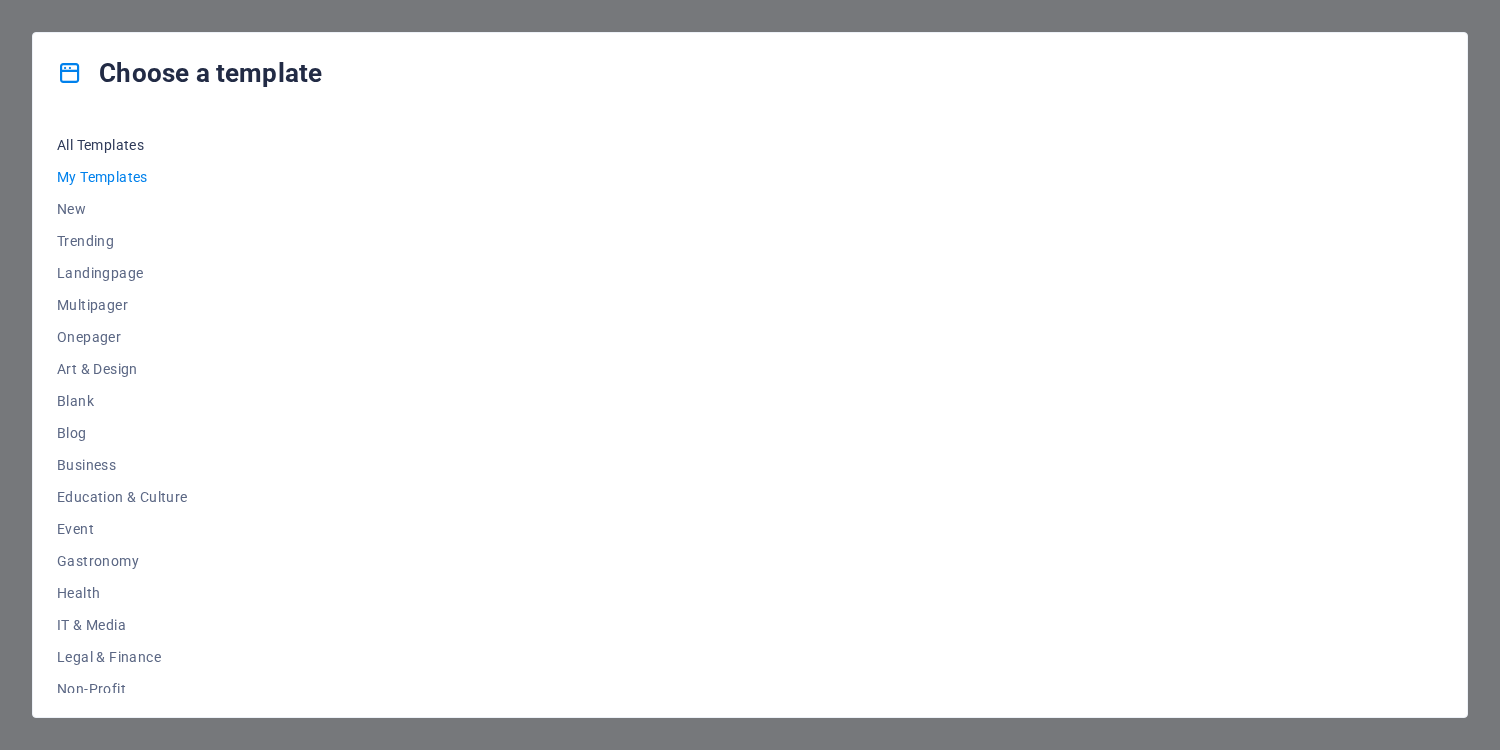 click on "All Templates" at bounding box center (122, 145) 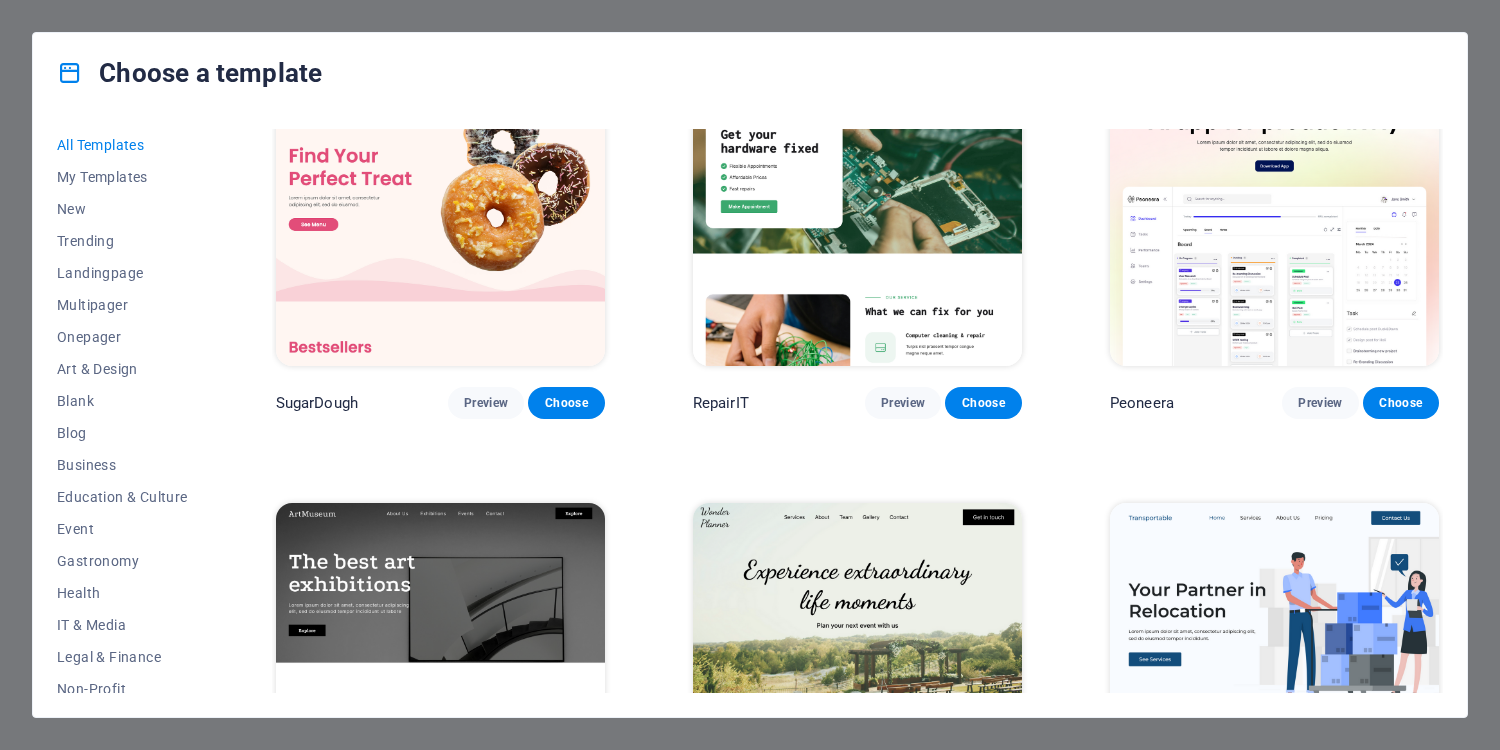 scroll, scrollTop: 0, scrollLeft: 0, axis: both 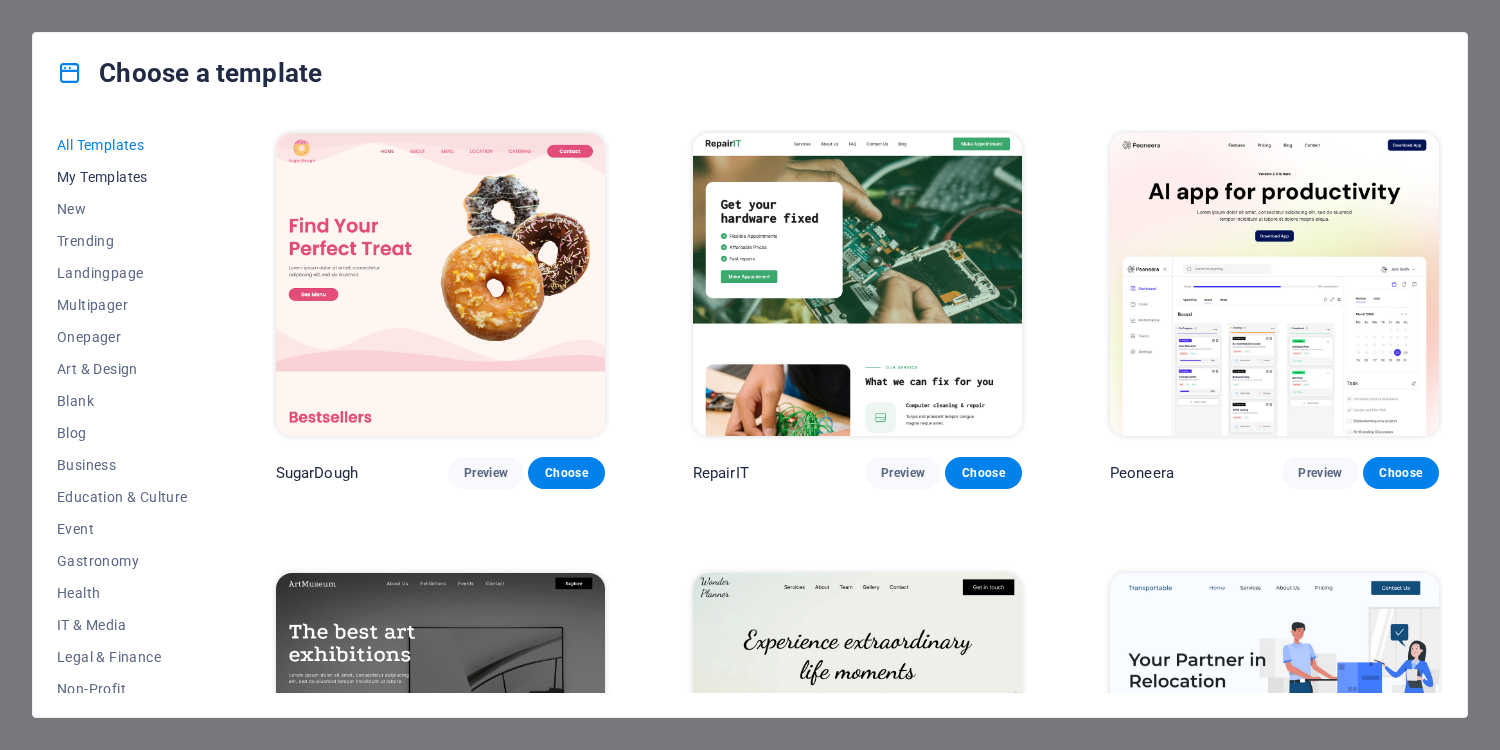 click on "My Templates" at bounding box center (122, 177) 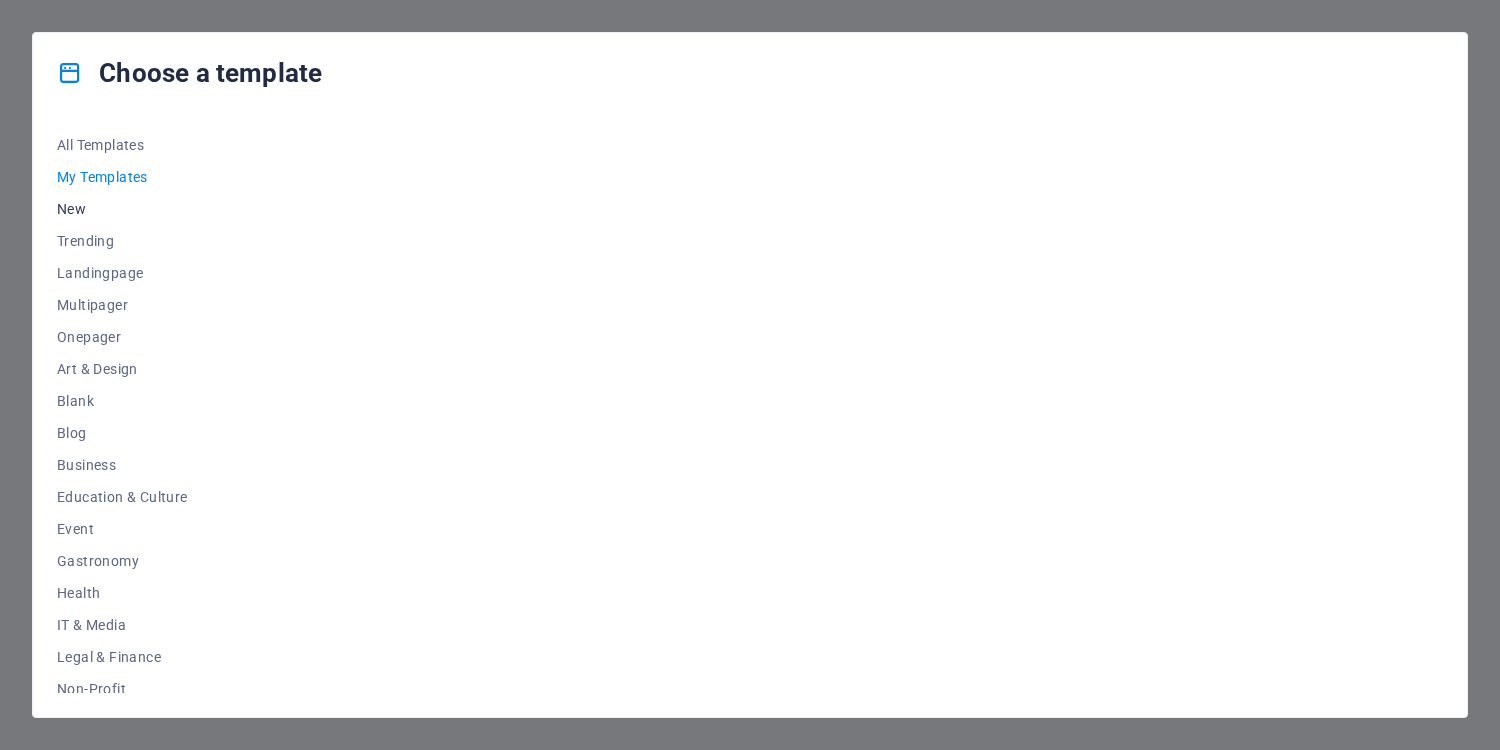 click on "New" at bounding box center [122, 209] 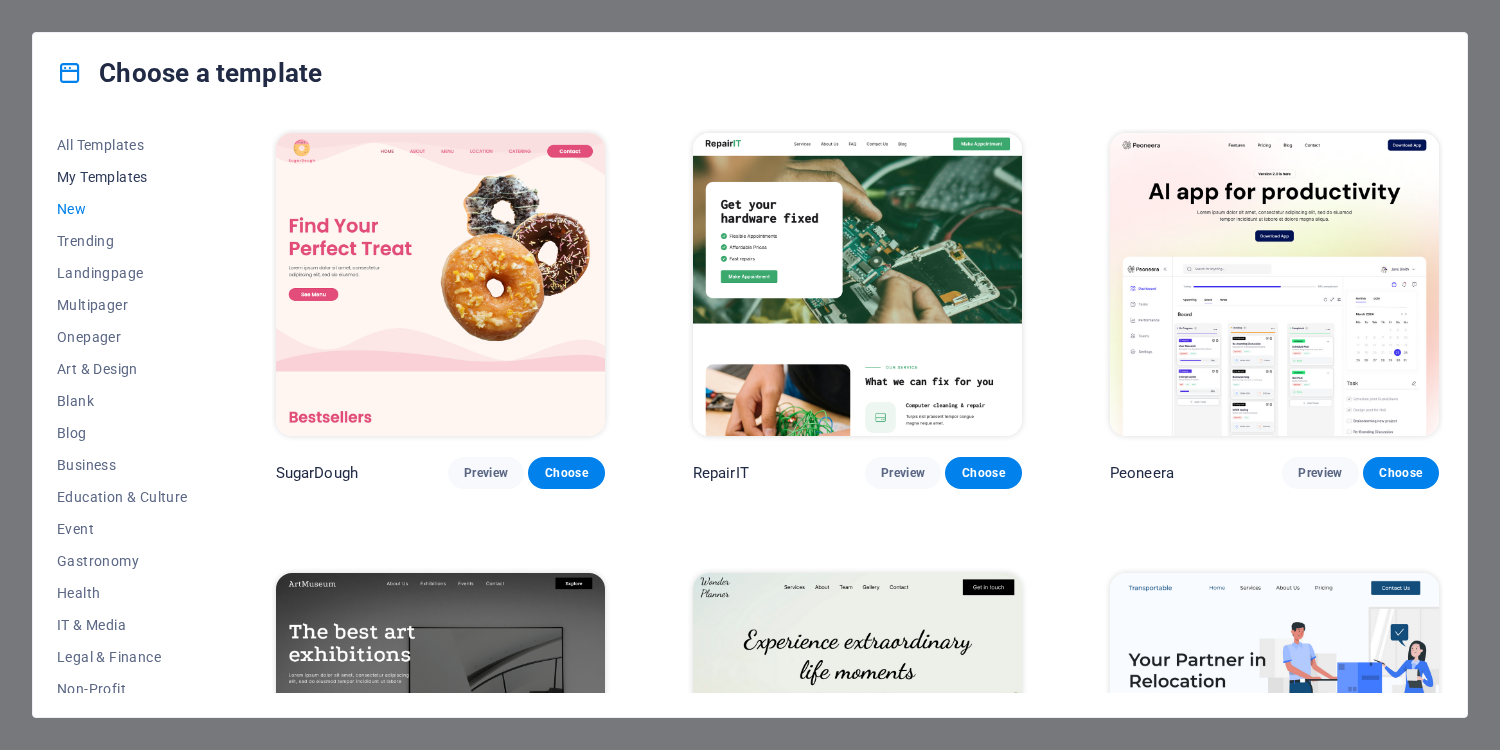 click on "My Templates" at bounding box center [122, 177] 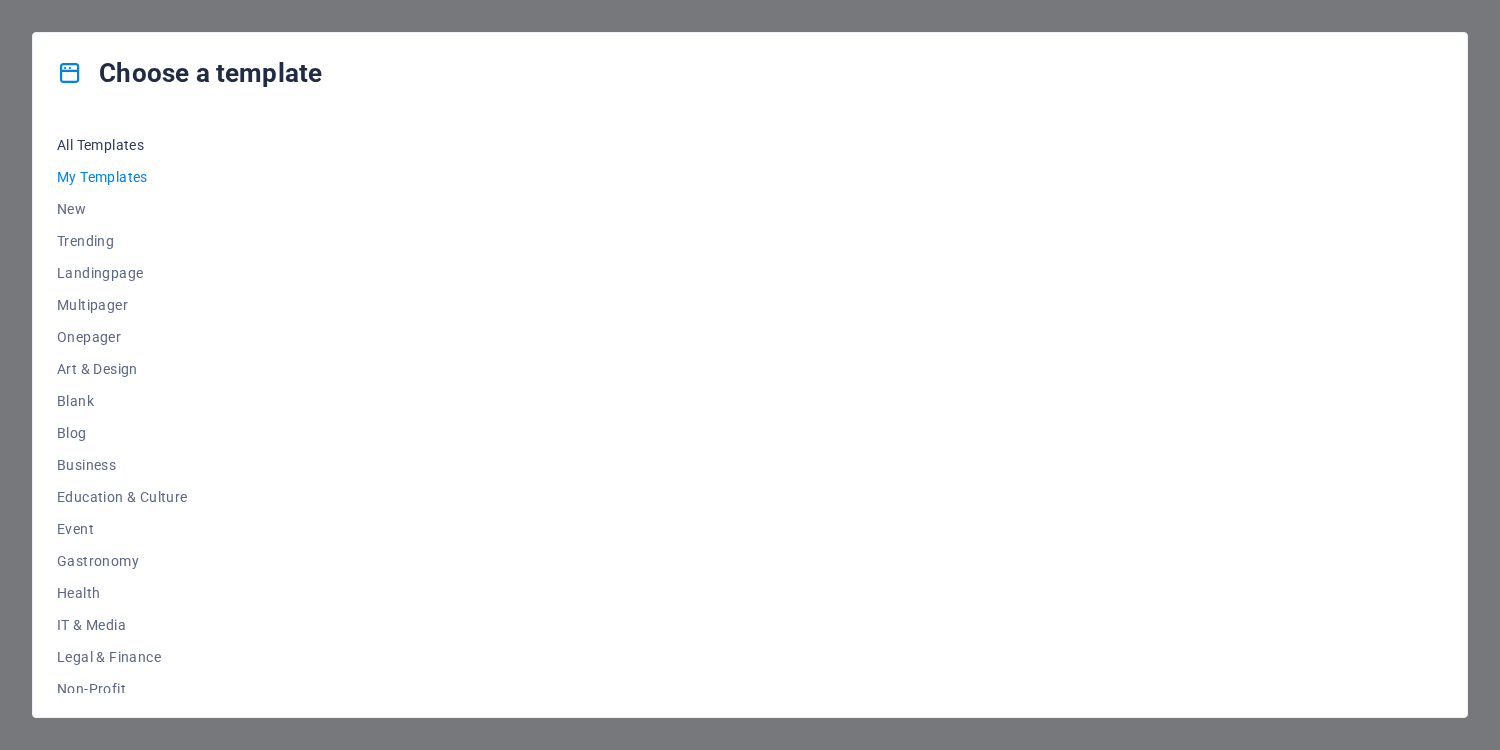 click on "All Templates" at bounding box center [122, 145] 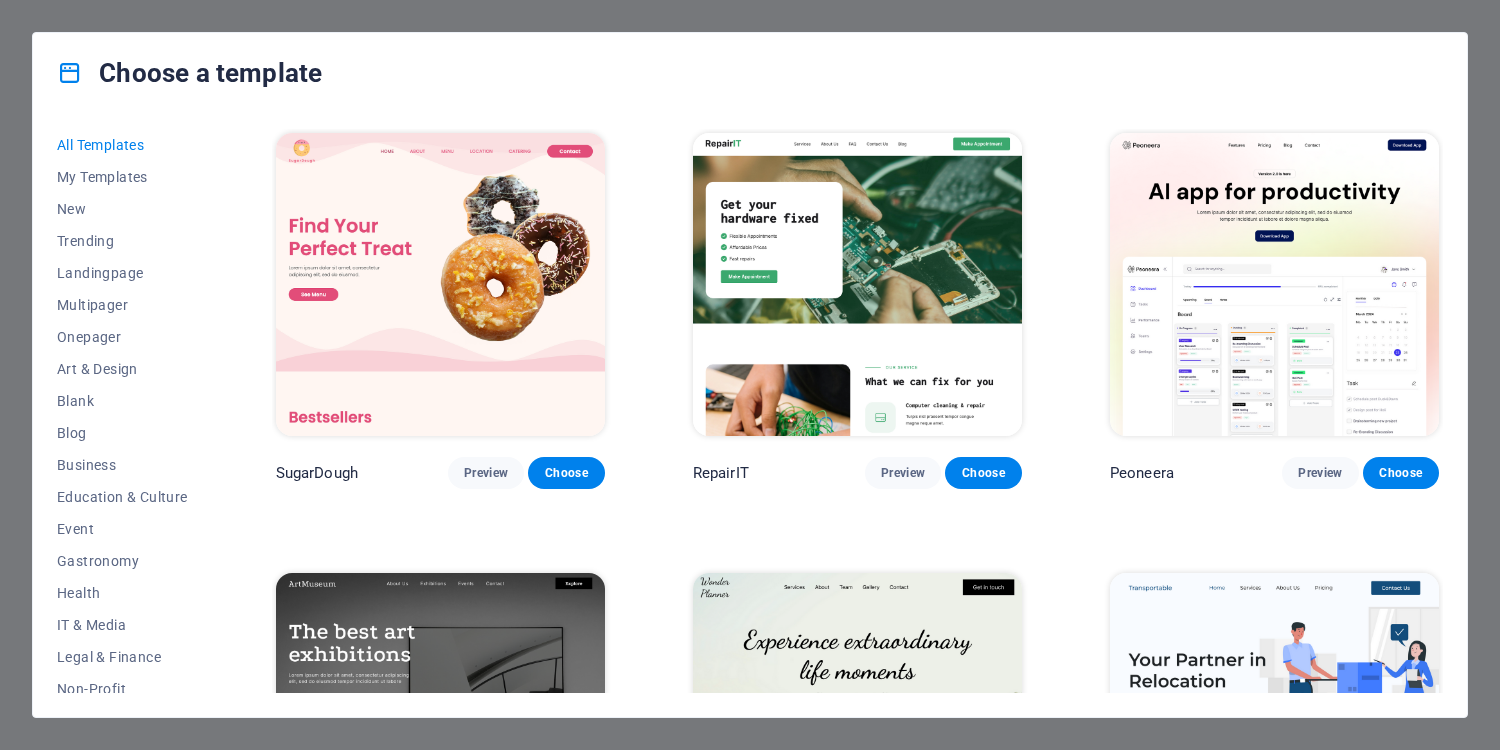 type 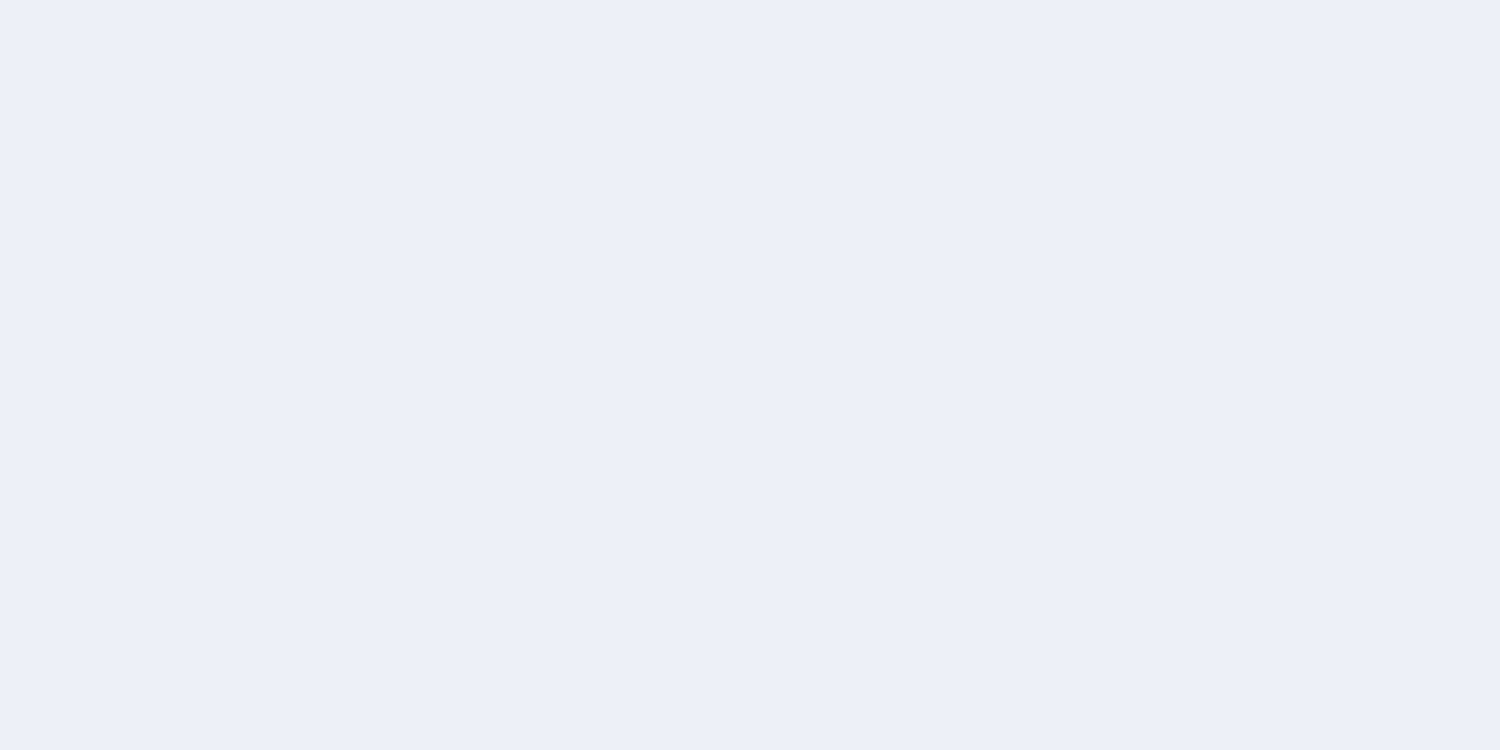 scroll, scrollTop: 0, scrollLeft: 0, axis: both 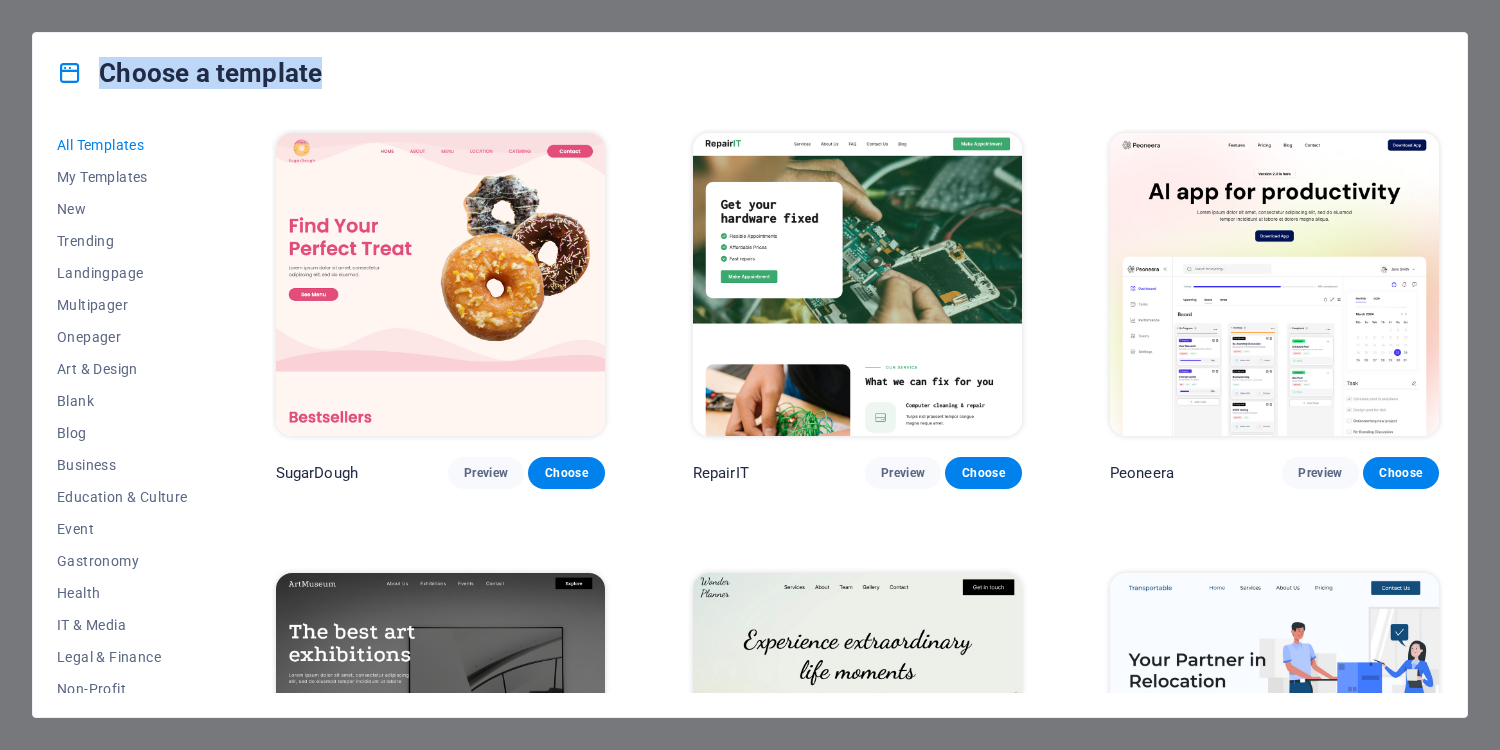 drag, startPoint x: 317, startPoint y: 74, endPoint x: 100, endPoint y: 84, distance: 217.23029 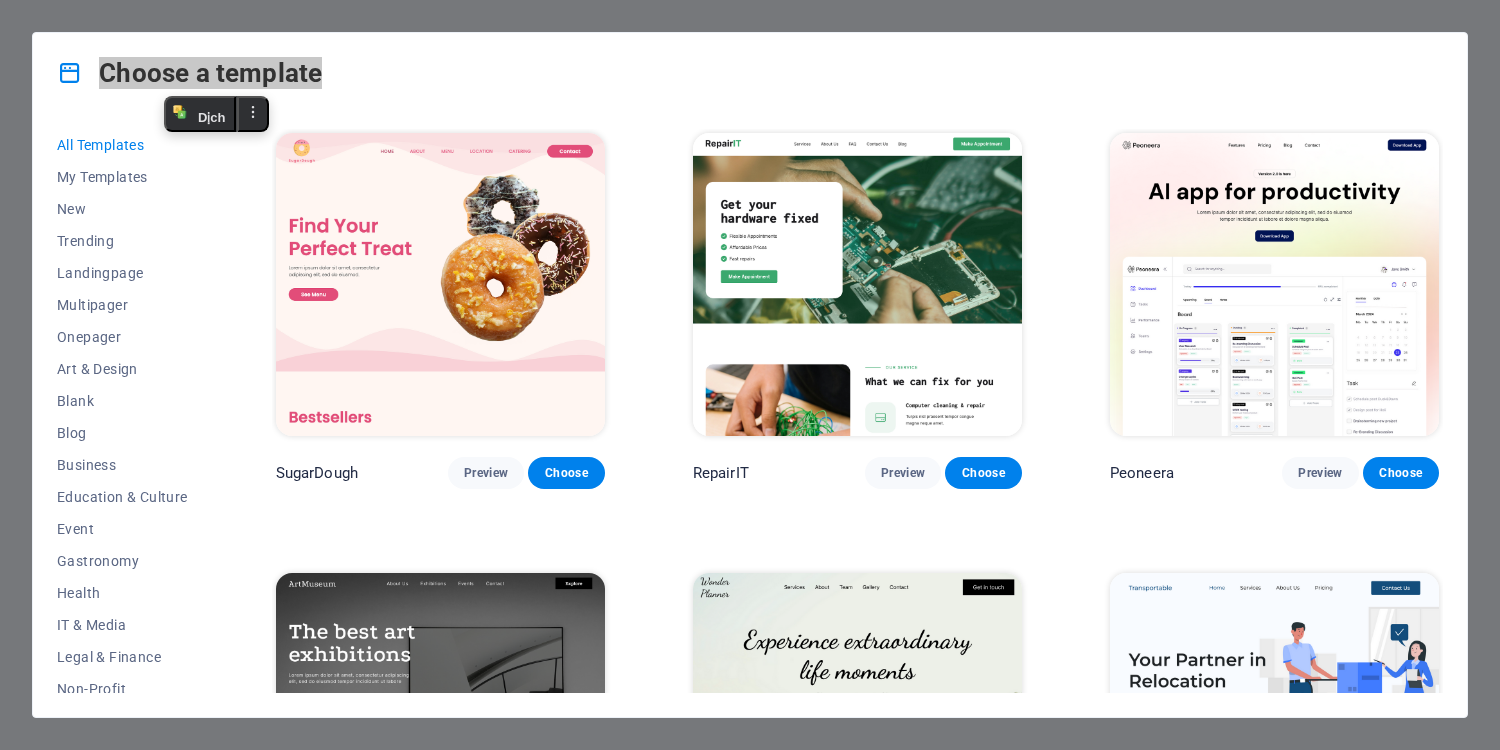copy on "Choose a template" 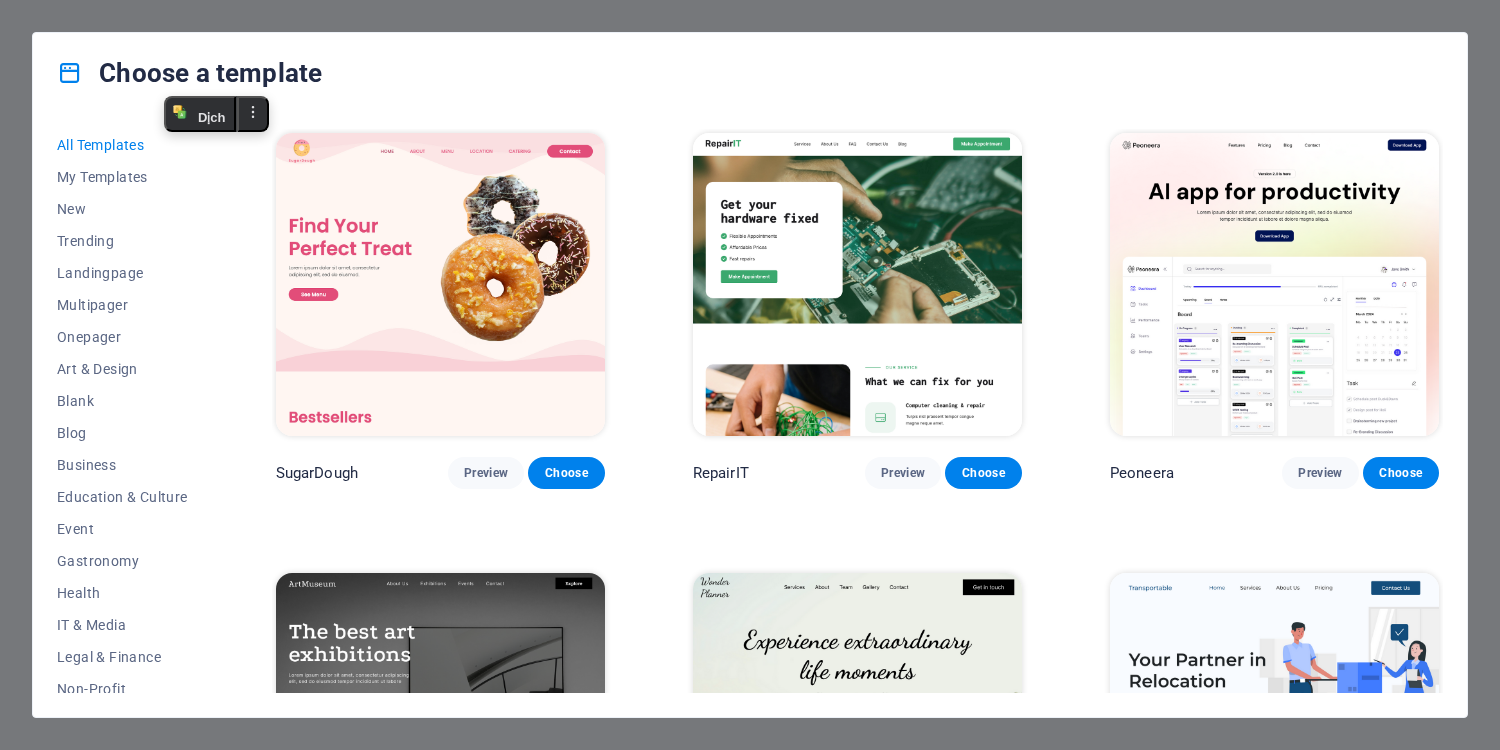 click on "Choose a template" at bounding box center (750, 73) 